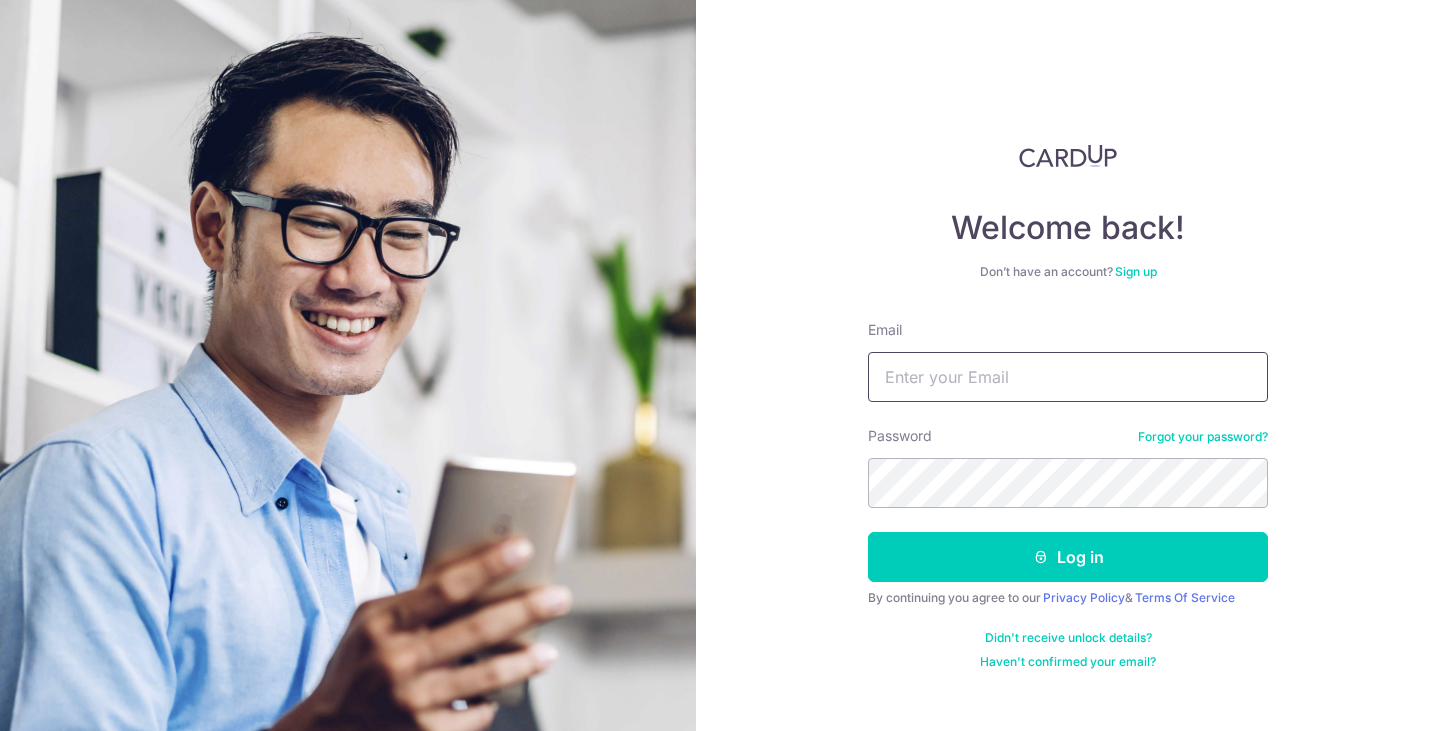 scroll, scrollTop: 0, scrollLeft: 0, axis: both 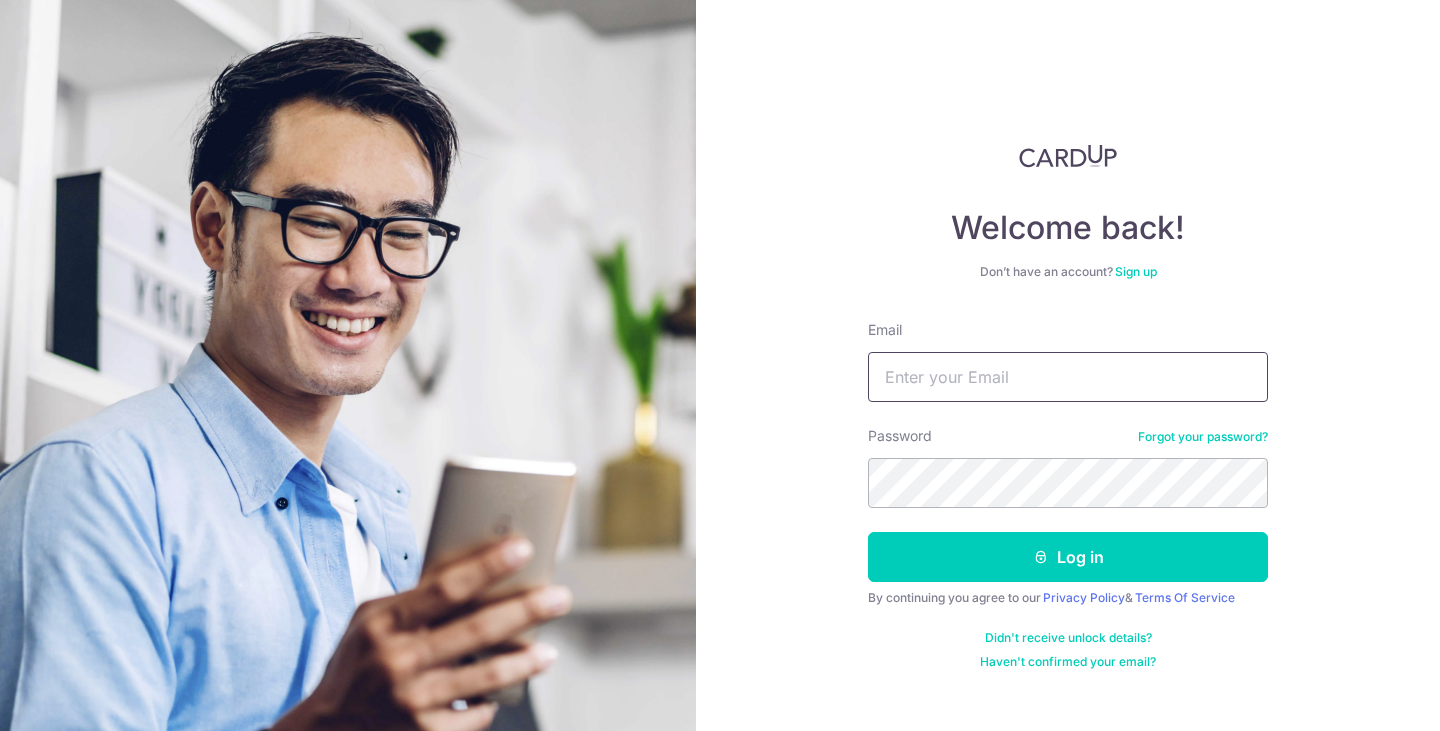 click on "Email" at bounding box center (1068, 377) 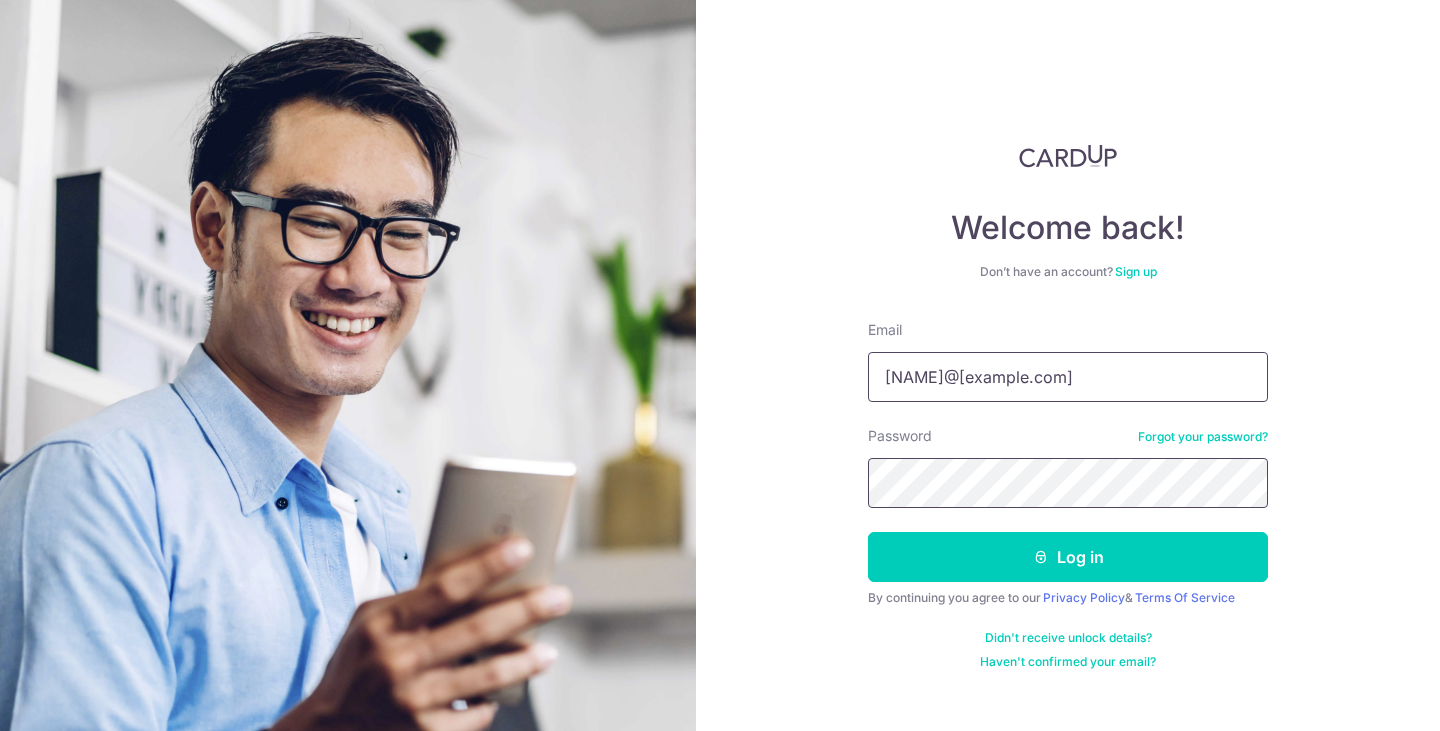 click on "Log in" at bounding box center [1068, 557] 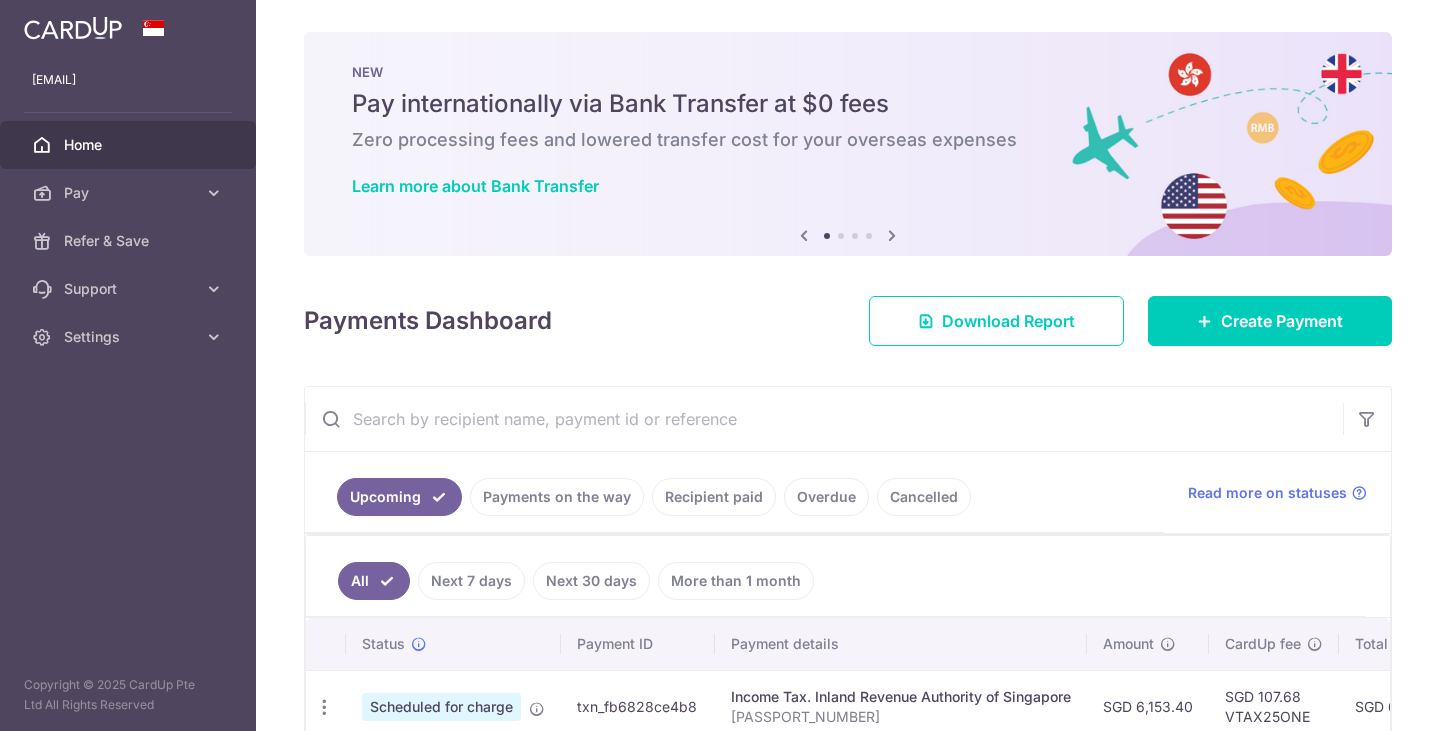 scroll, scrollTop: 0, scrollLeft: 0, axis: both 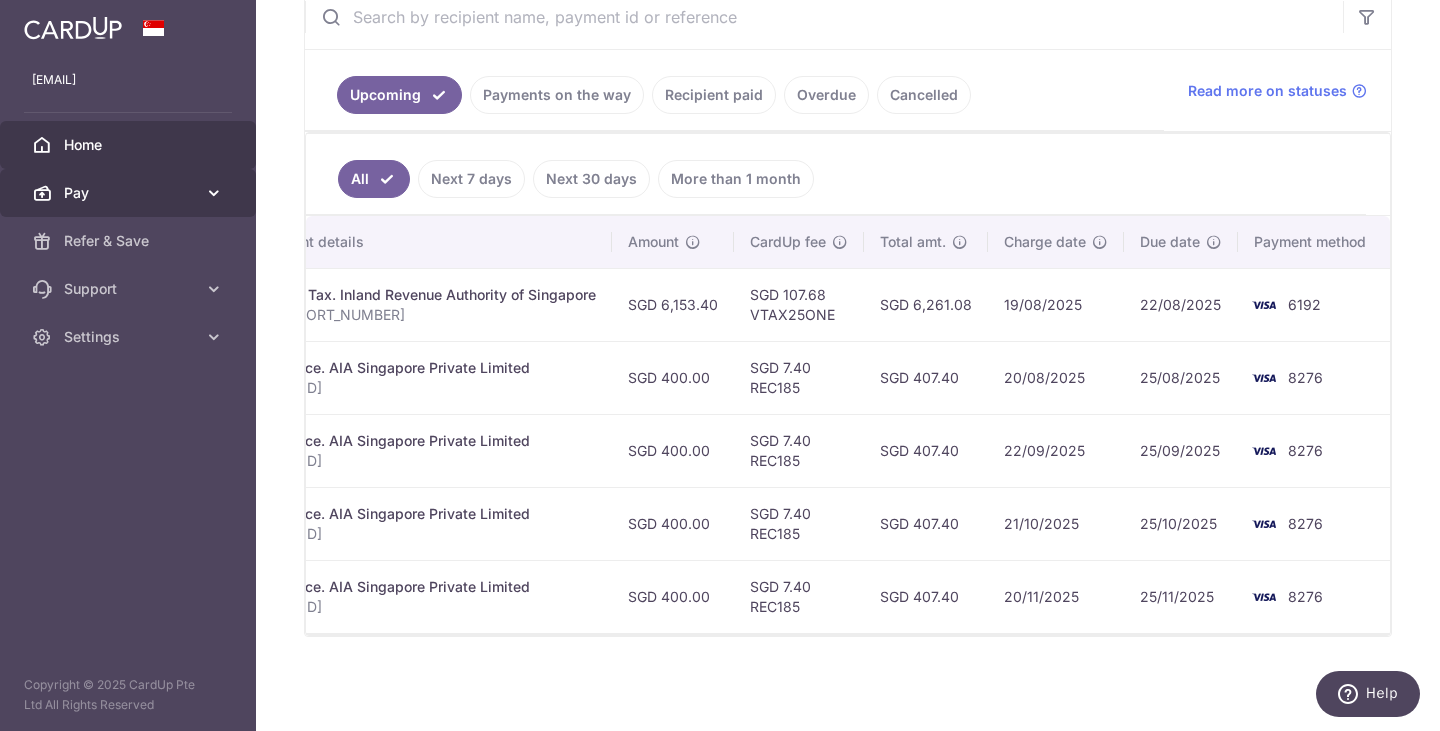 click on "Pay" at bounding box center [128, 193] 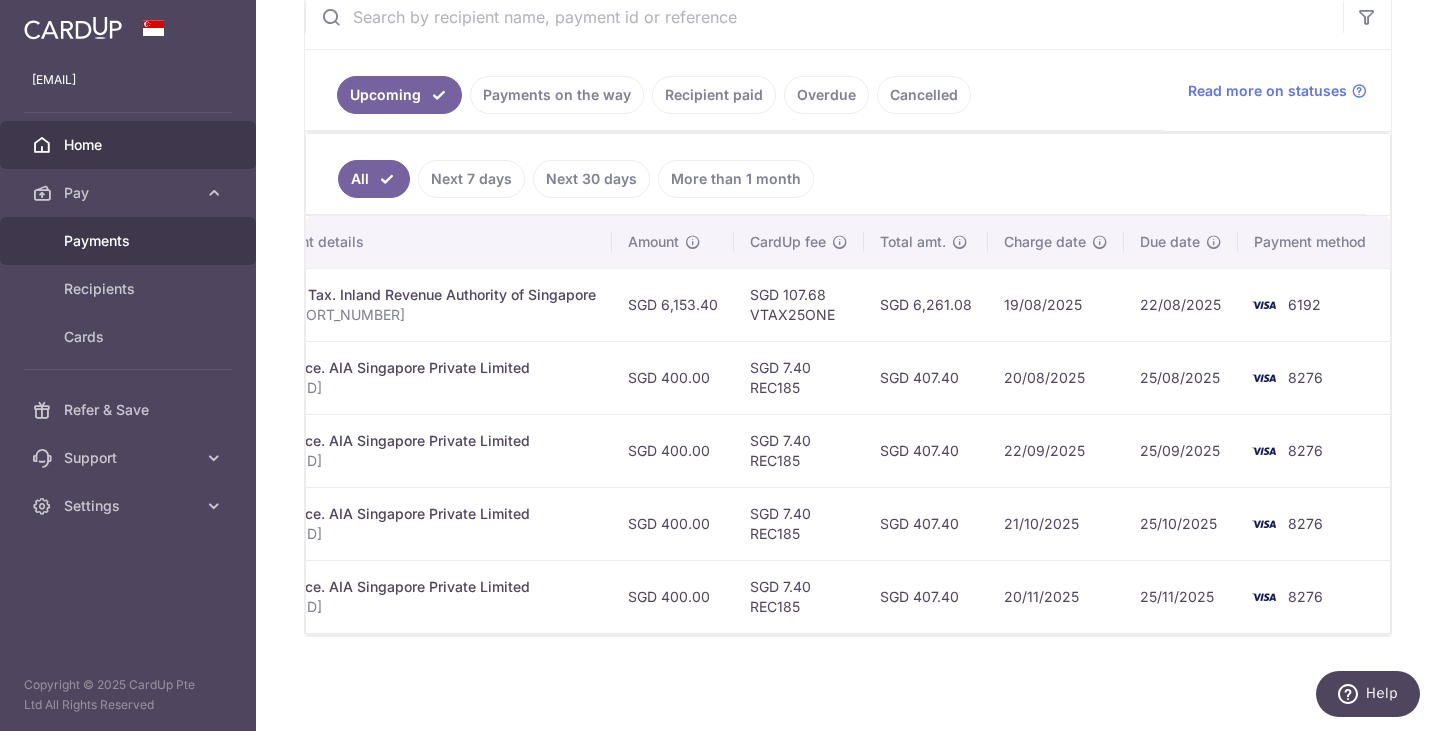 click on "Payments" at bounding box center (130, 241) 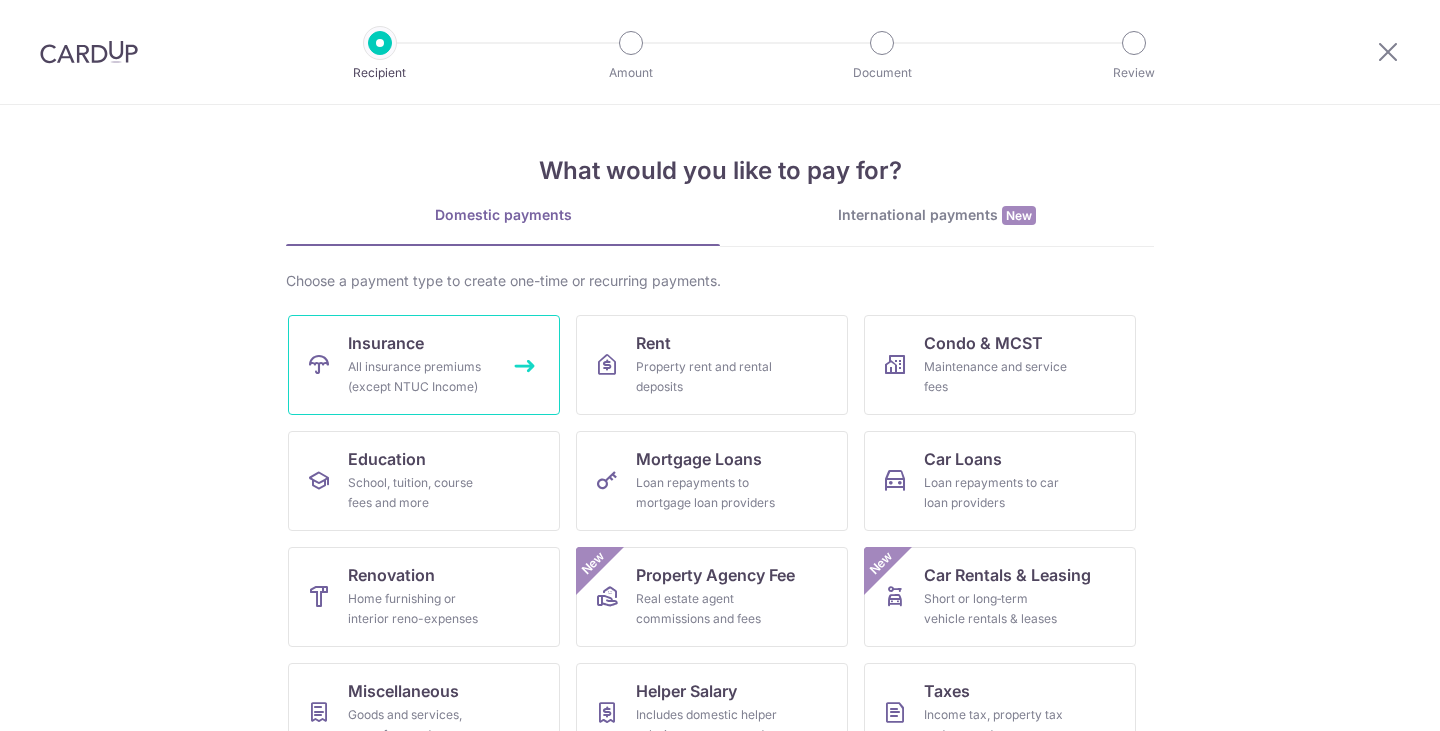 scroll, scrollTop: 0, scrollLeft: 0, axis: both 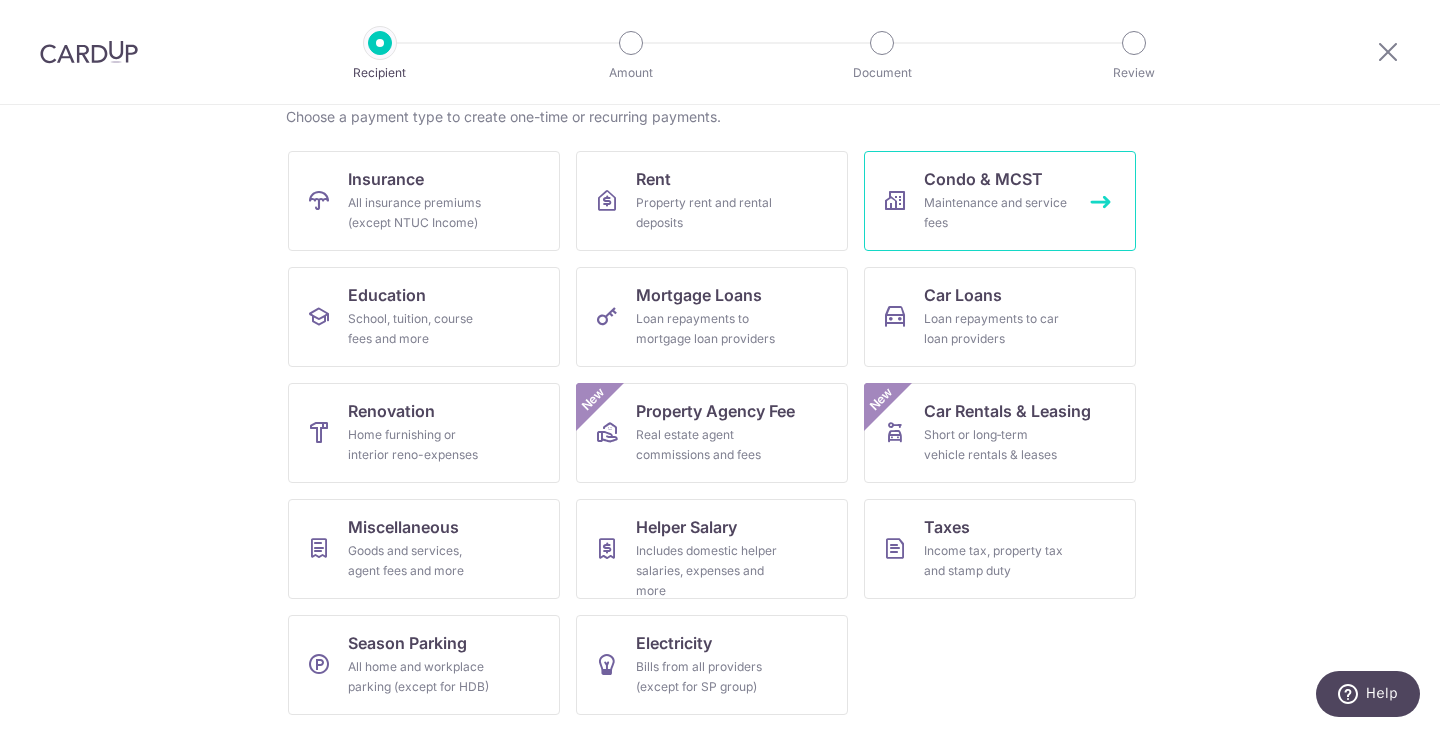 click on "Condo & MCST" at bounding box center (983, 179) 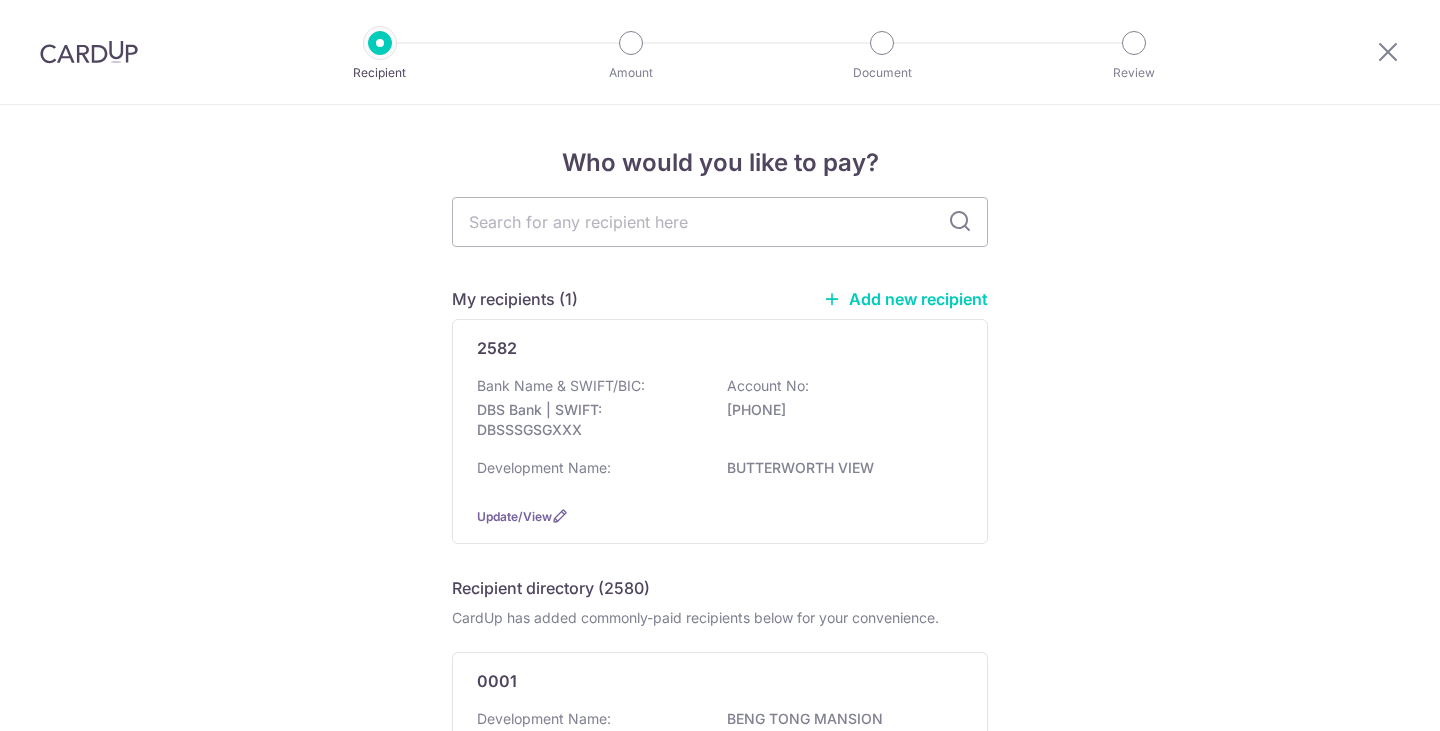 scroll, scrollTop: 0, scrollLeft: 0, axis: both 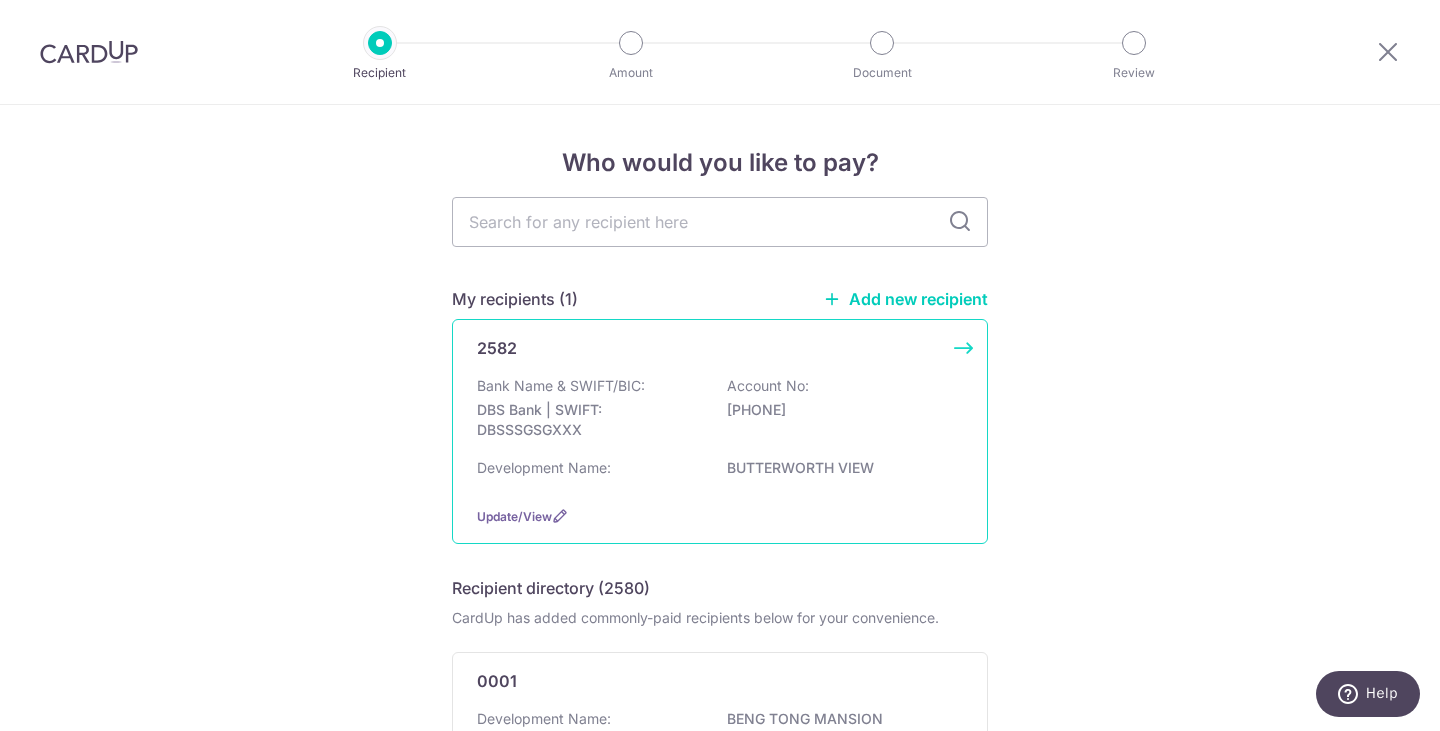 click on "[NUMBER]
Bank Name & SWIFT/BIC:
DBS Bank | SWIFT: DBSSSGSGXXX
Account No:
[NUMBER]
Development Name:
BUTTERWORTH VIEW
Update/View" at bounding box center (720, 431) 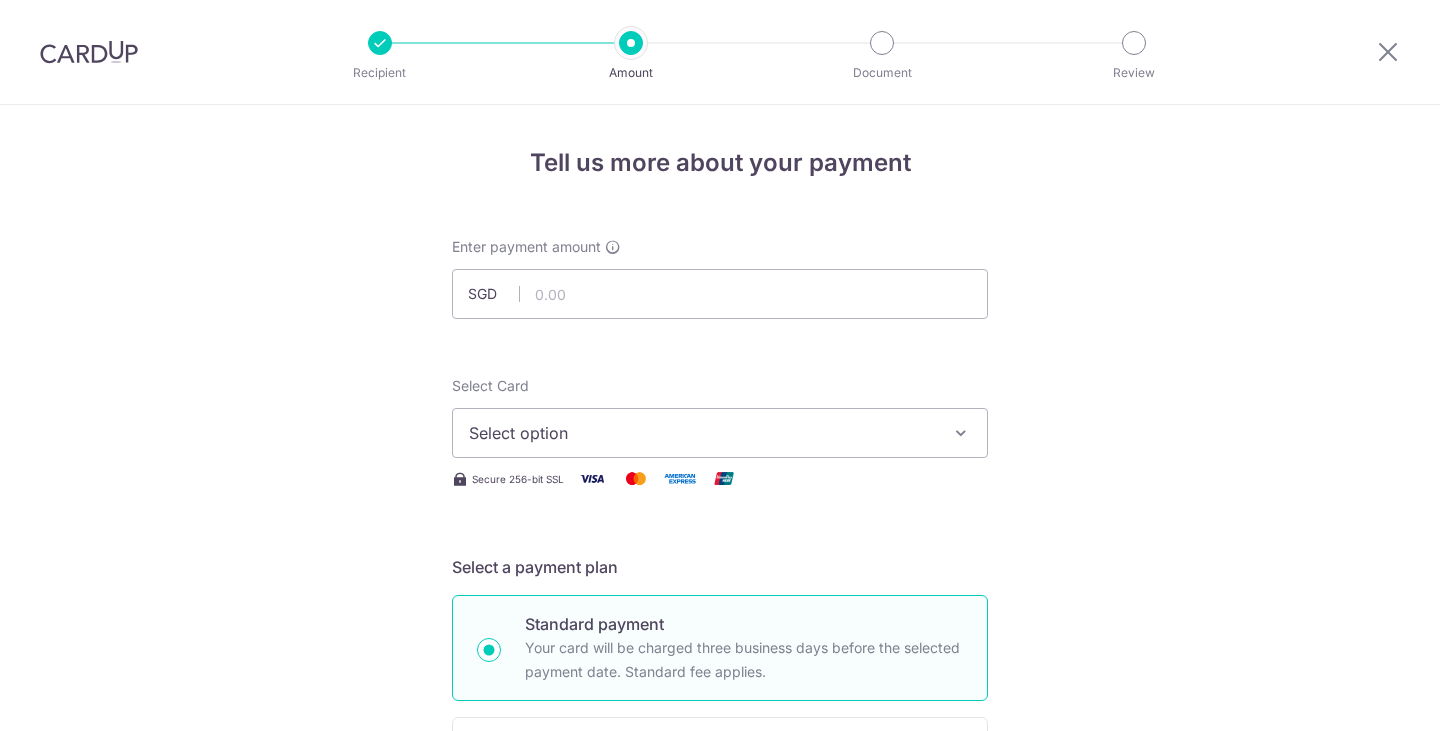 click at bounding box center [720, 294] 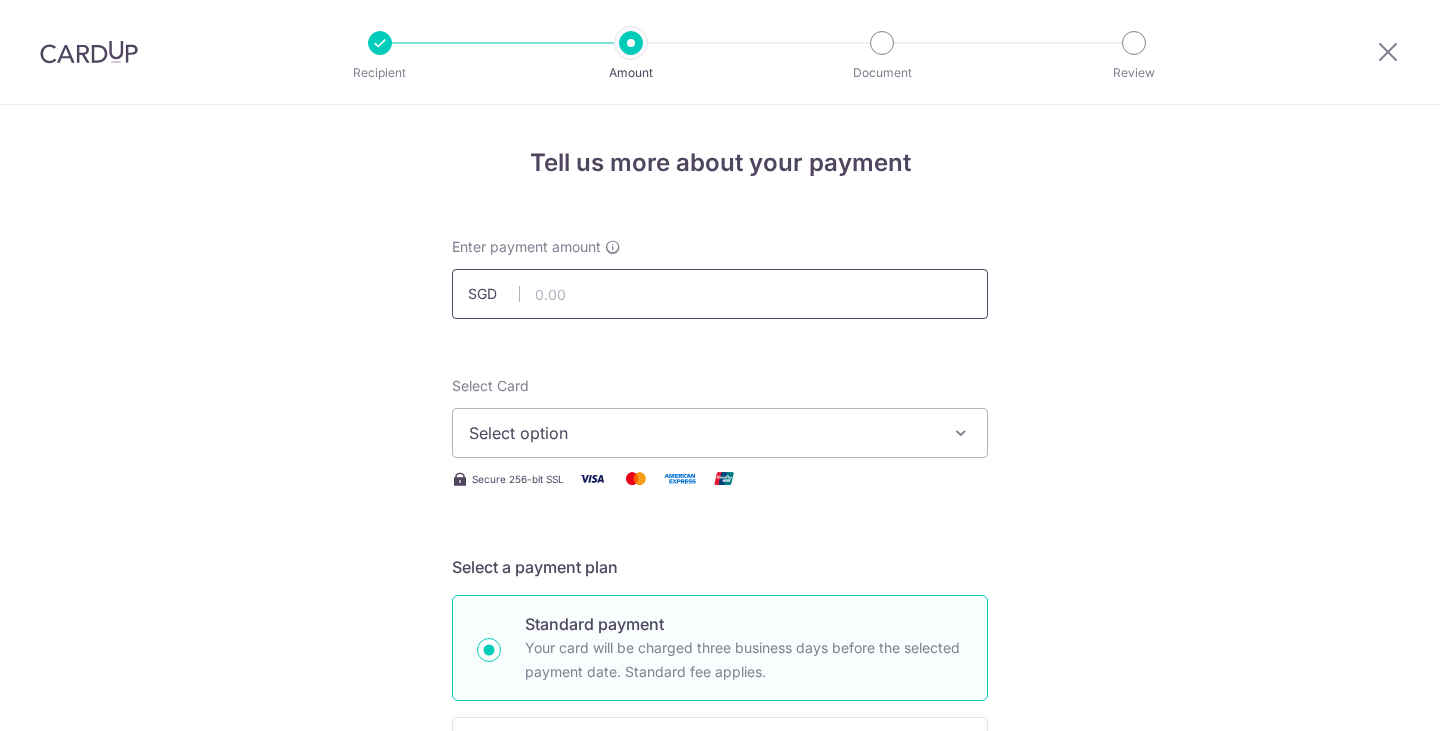 scroll, scrollTop: 0, scrollLeft: 0, axis: both 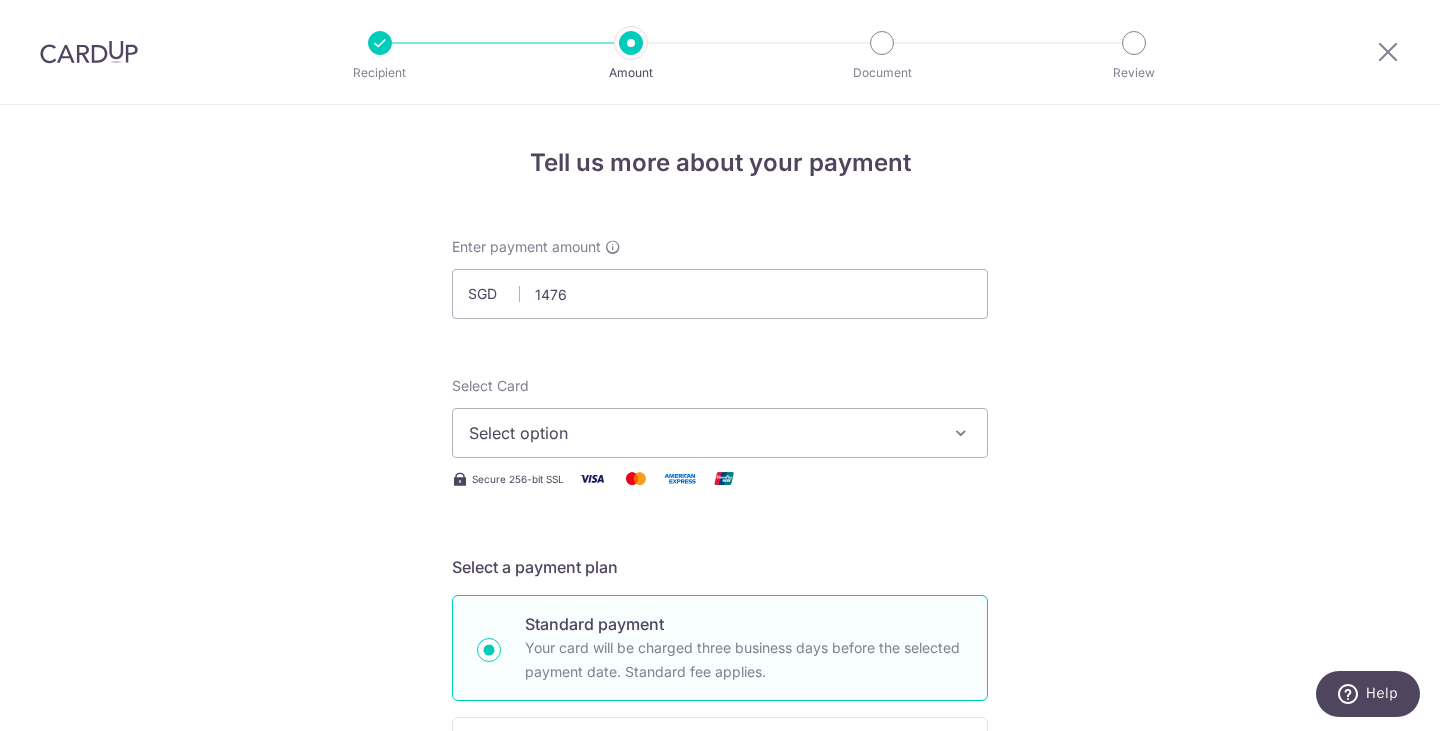 type on "1,476.00" 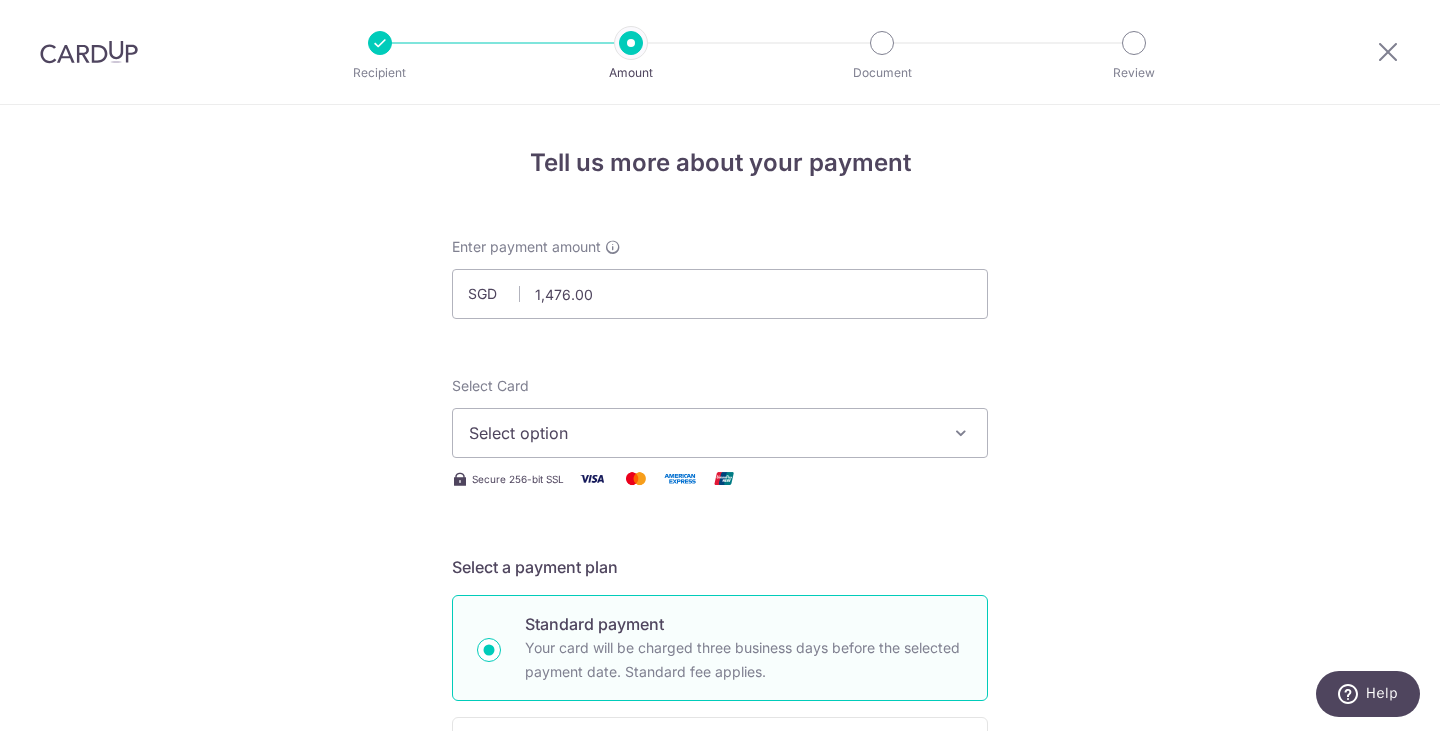 click on "Enter payment amount
SGD
1,476.00
1476.00
Select Card
Select option
Add credit card
Your Cards
**** 6192
**** 1006
**** 4228
**** 8276
**** 0316
**** 6234
Secure 256-bit SSL
Text
New card details" at bounding box center [720, 1028] 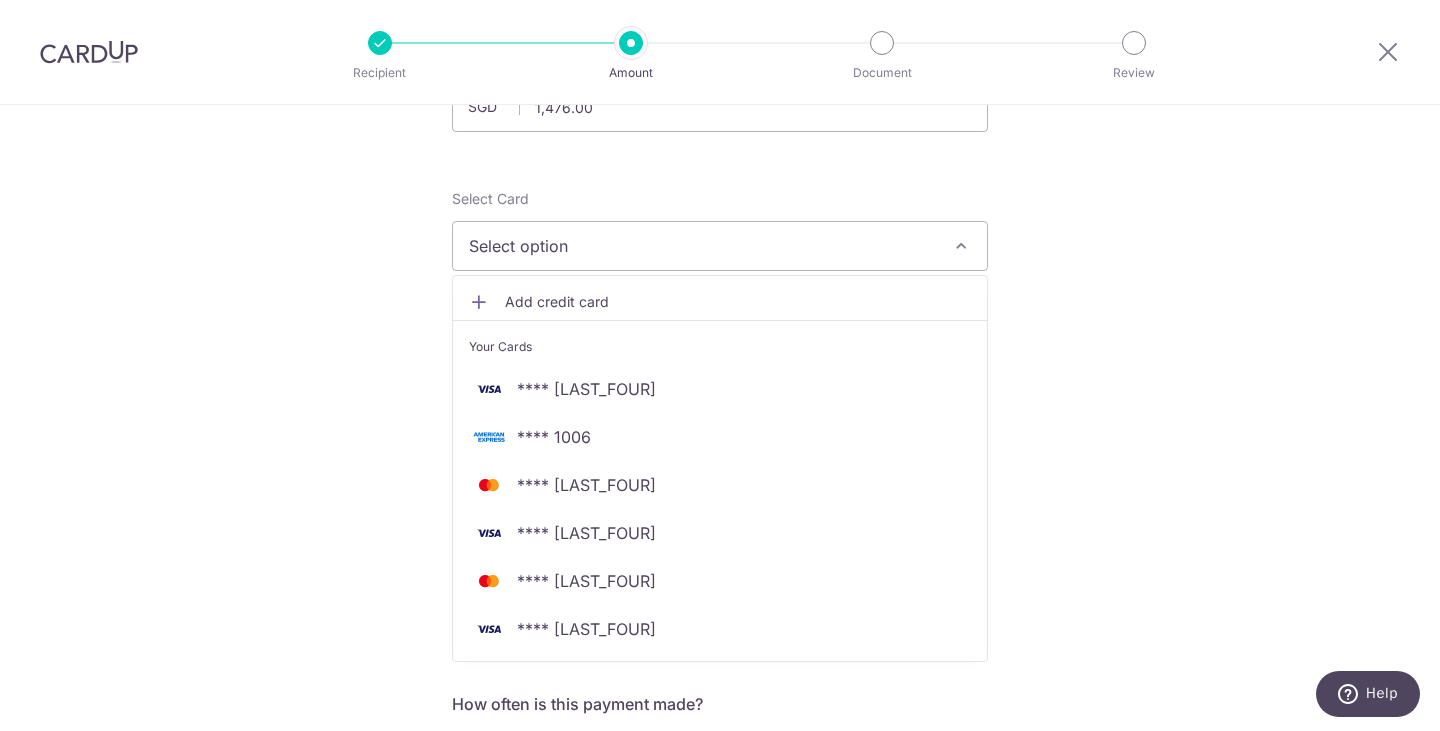 scroll, scrollTop: 200, scrollLeft: 0, axis: vertical 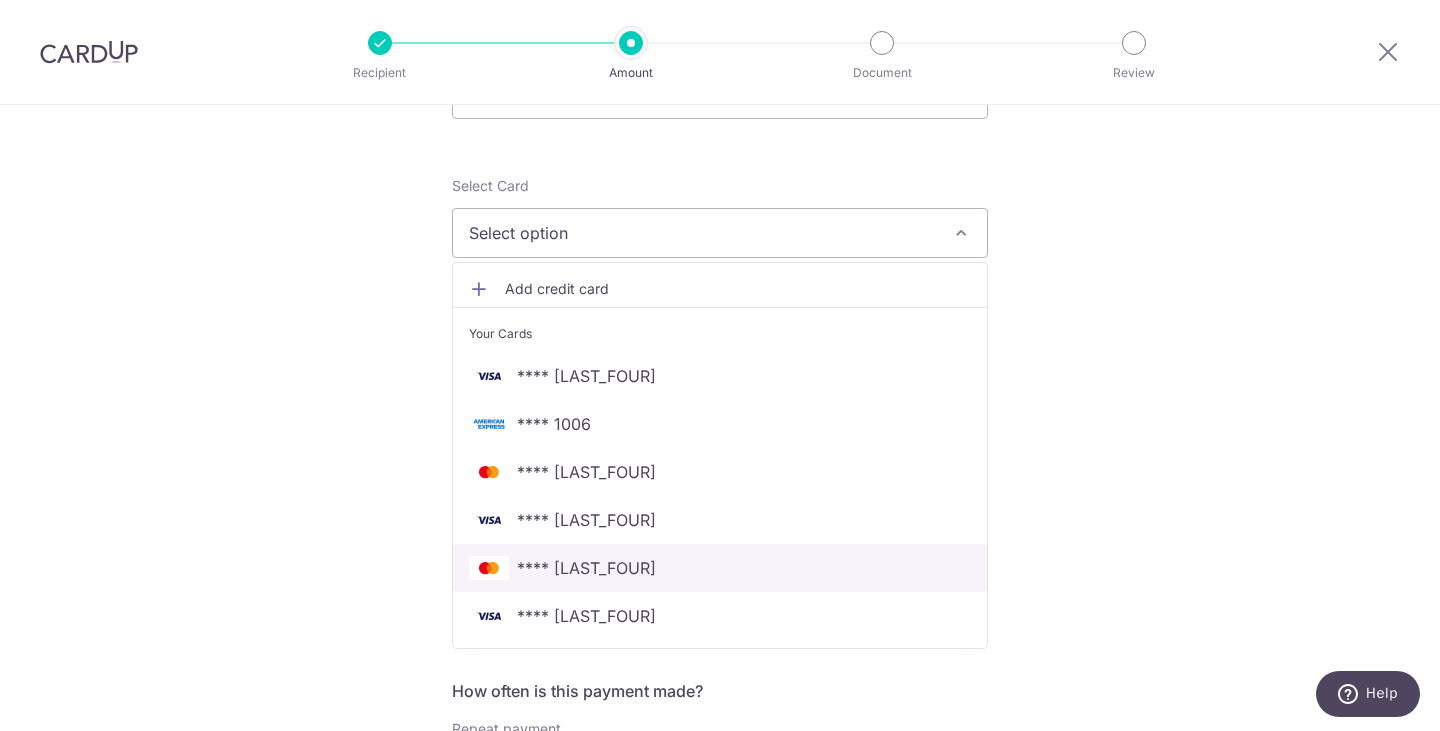 click on "**** 0316" at bounding box center [720, 568] 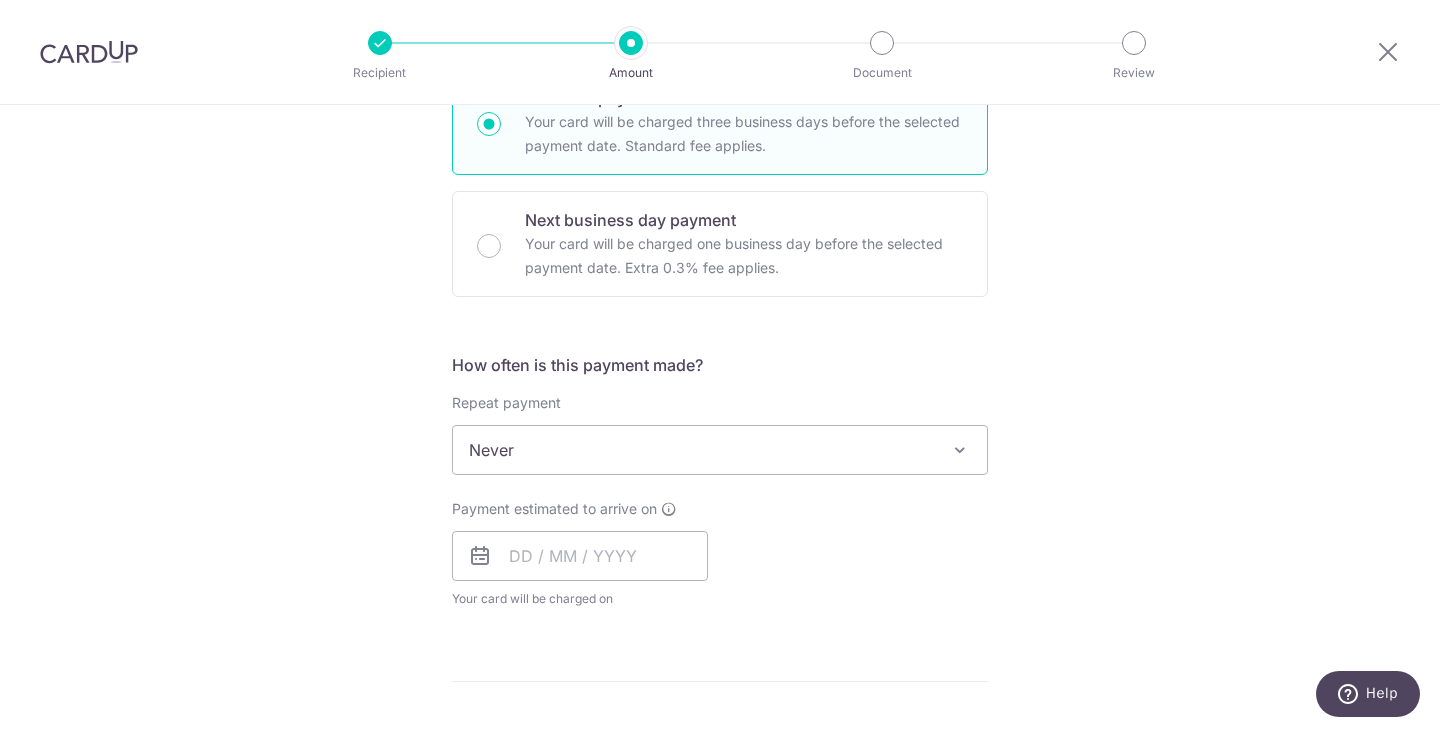 scroll, scrollTop: 600, scrollLeft: 0, axis: vertical 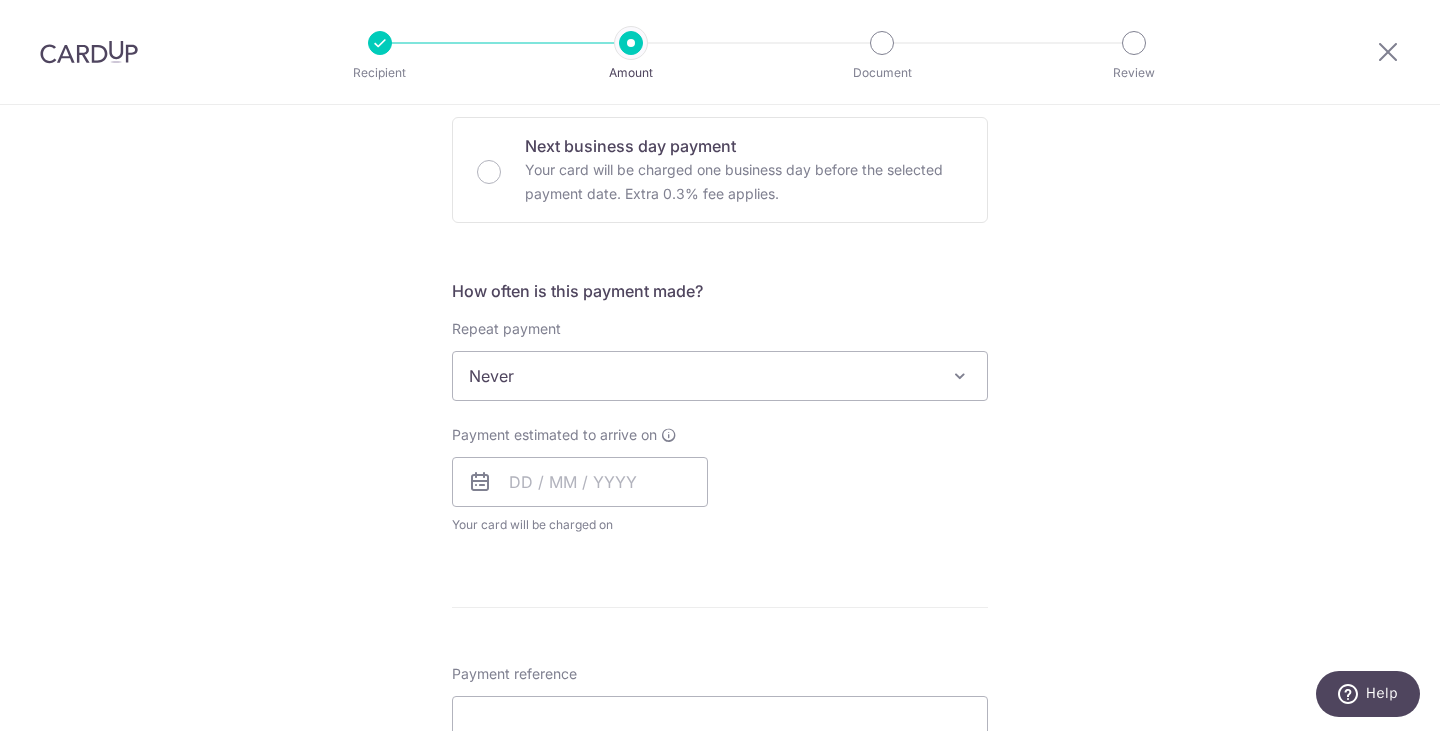 click on "Never" at bounding box center (720, 376) 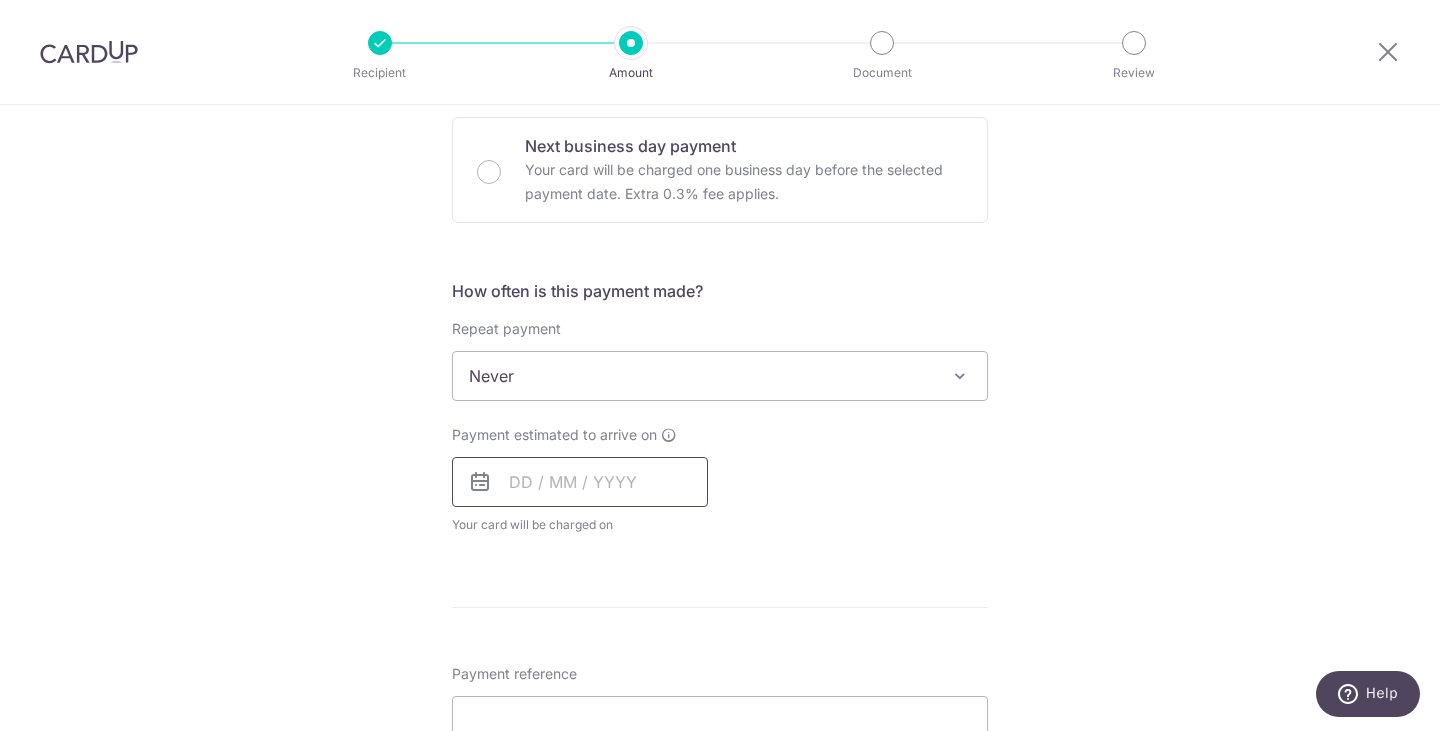 click at bounding box center [580, 482] 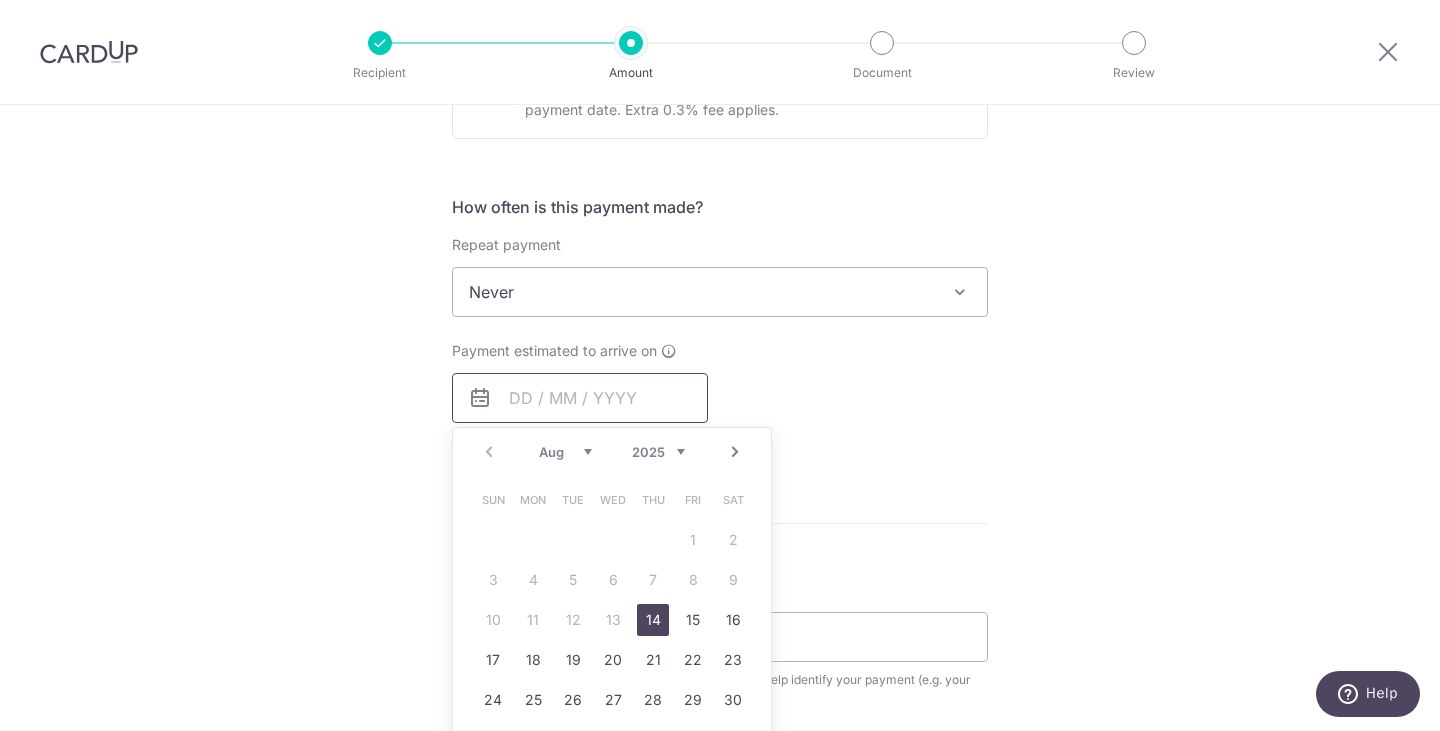 scroll, scrollTop: 800, scrollLeft: 0, axis: vertical 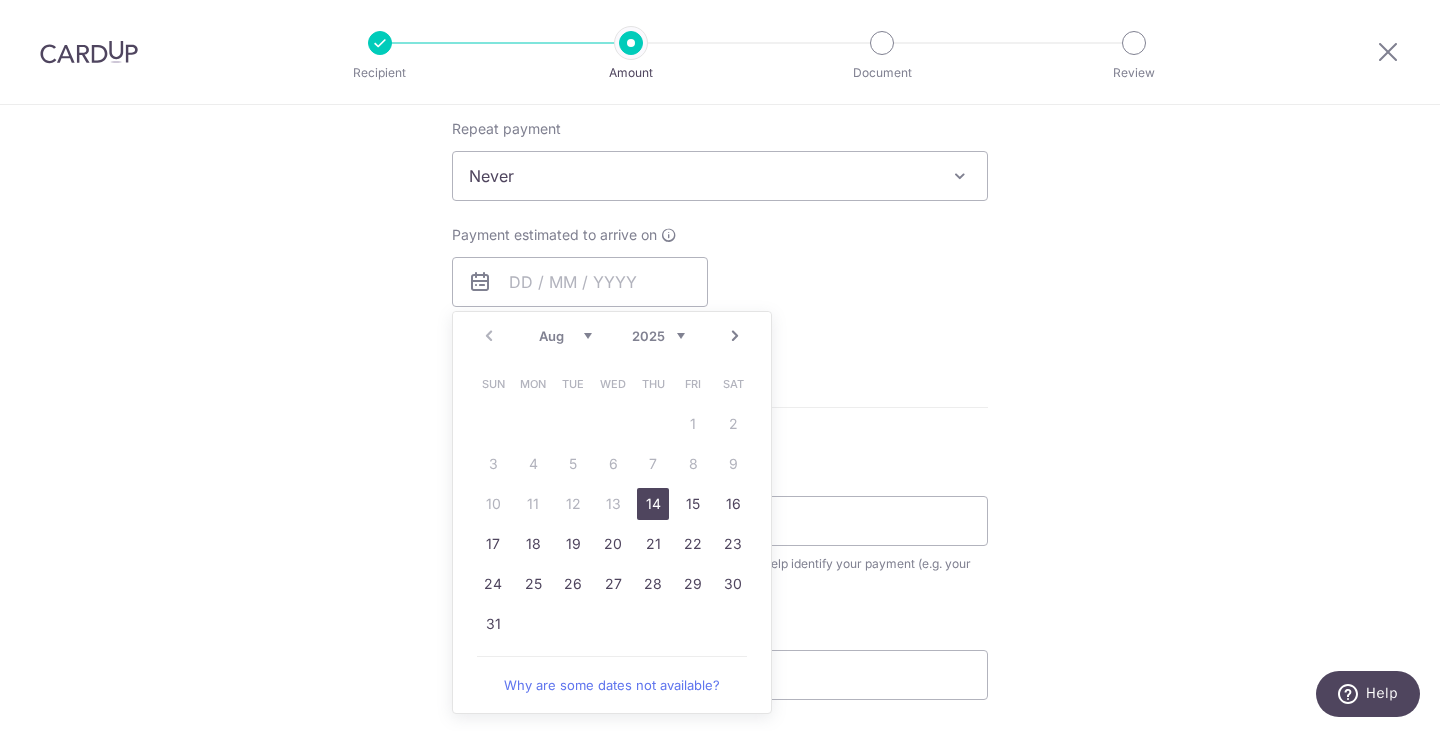 click on "14" at bounding box center (653, 504) 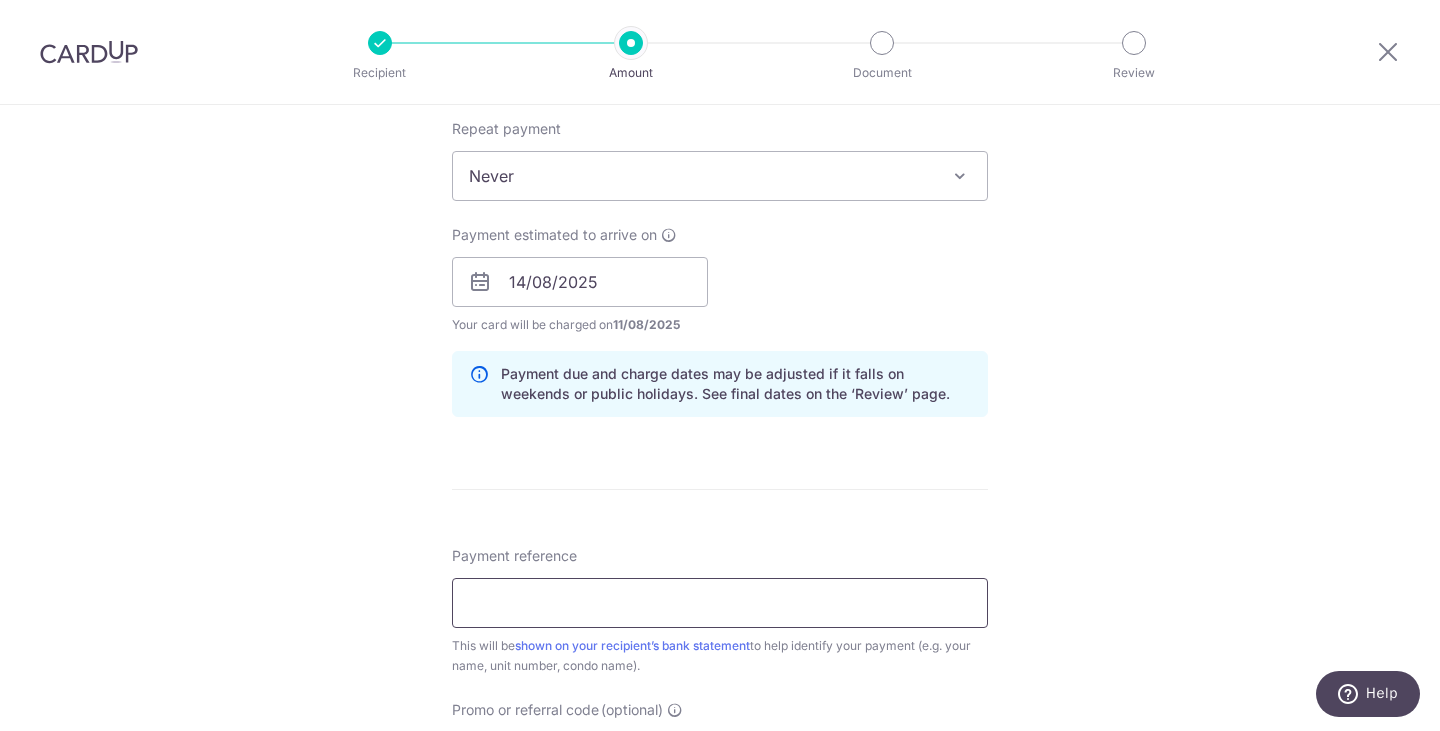 click on "Payment reference" at bounding box center (720, 603) 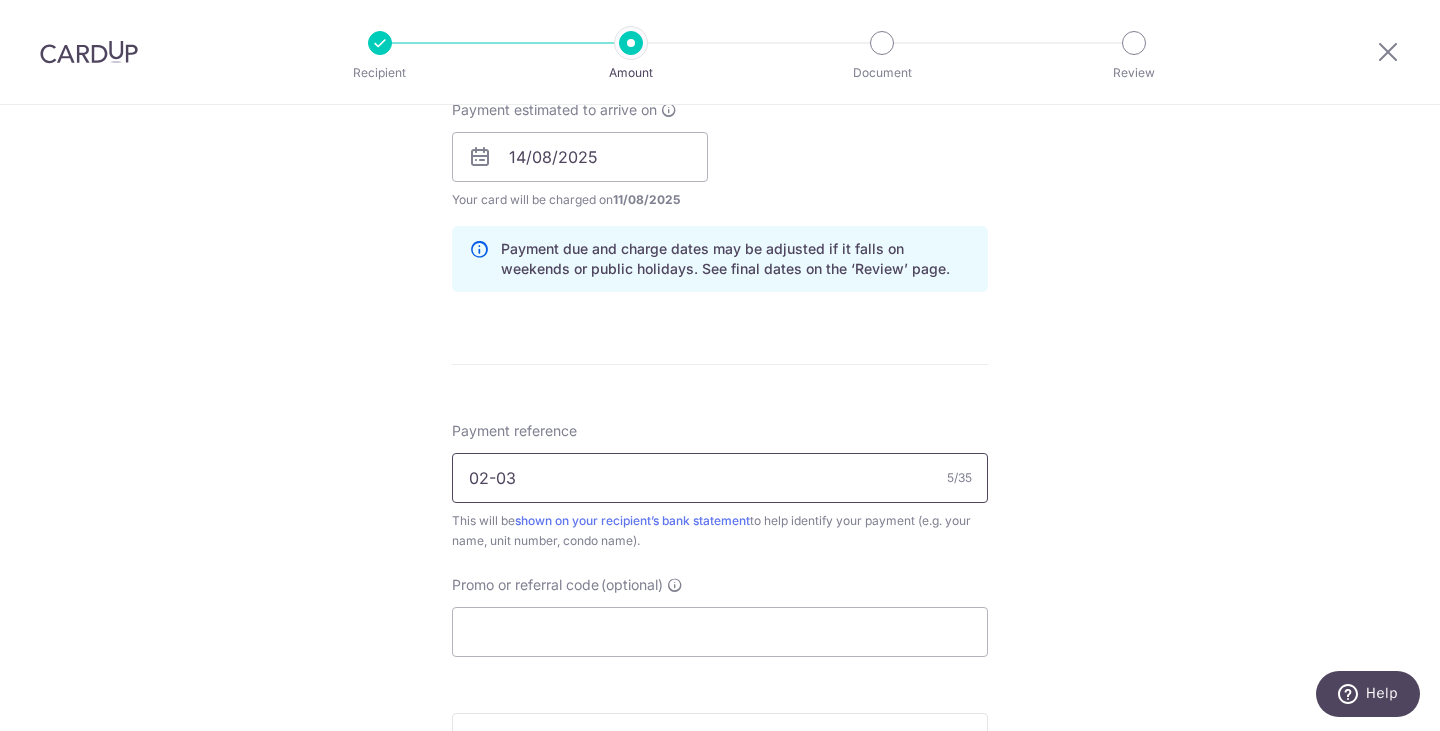 scroll, scrollTop: 1000, scrollLeft: 0, axis: vertical 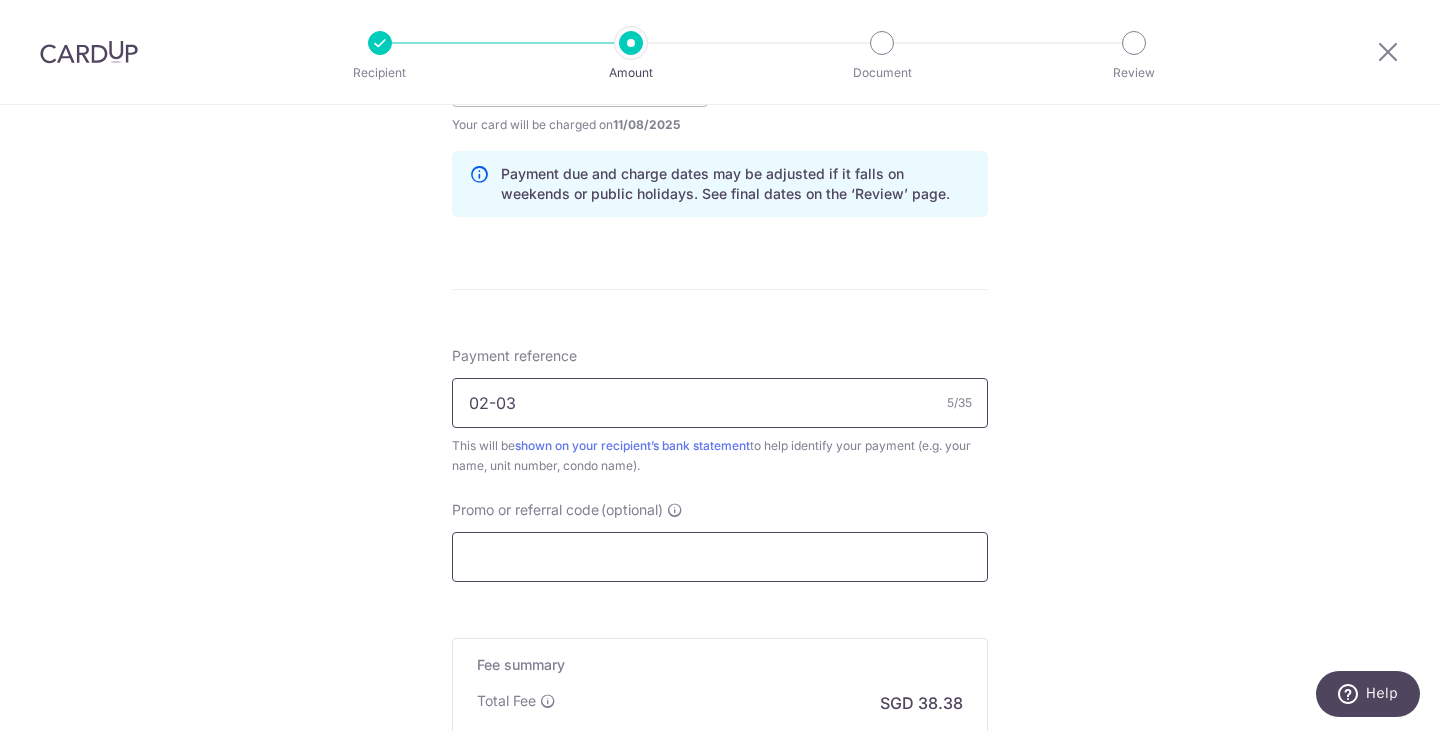 type on "02-03" 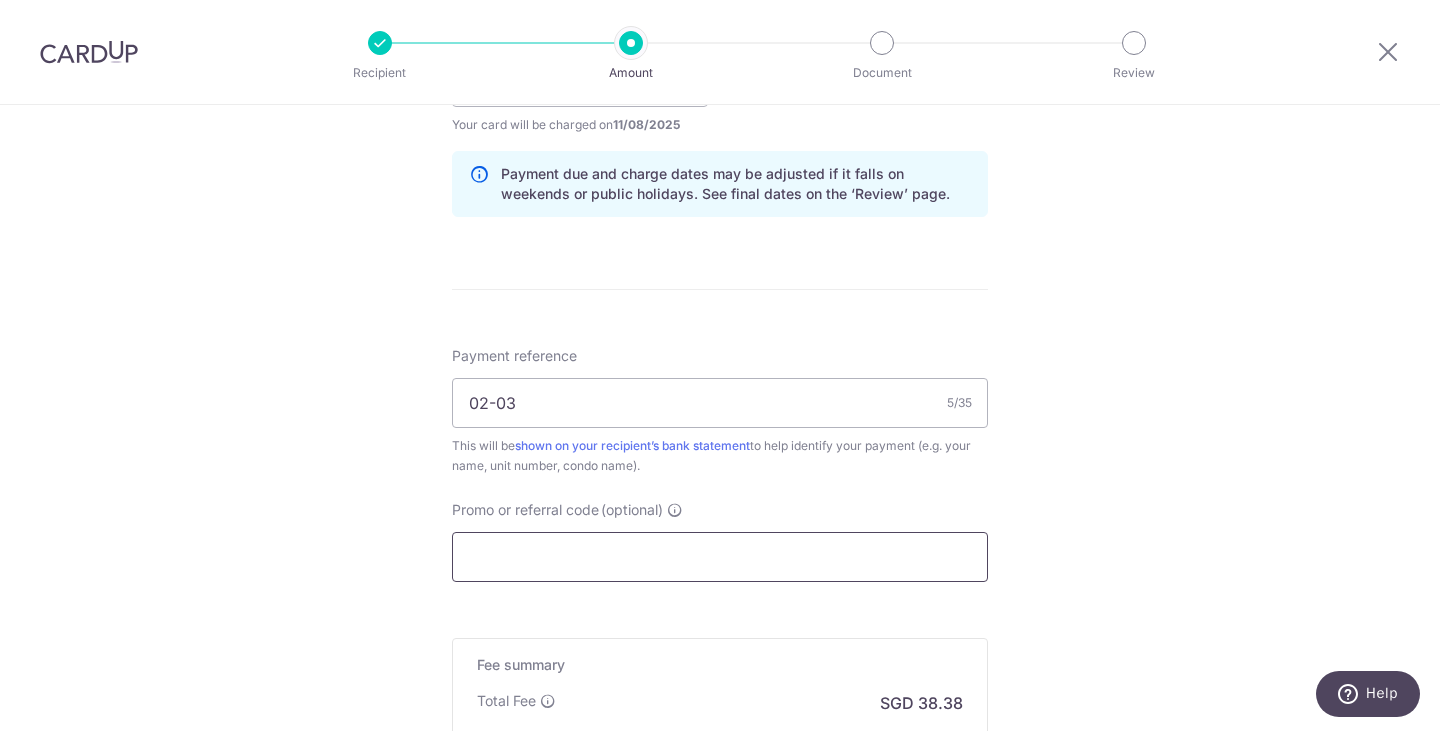 click on "Promo or referral code
(optional)" at bounding box center (720, 557) 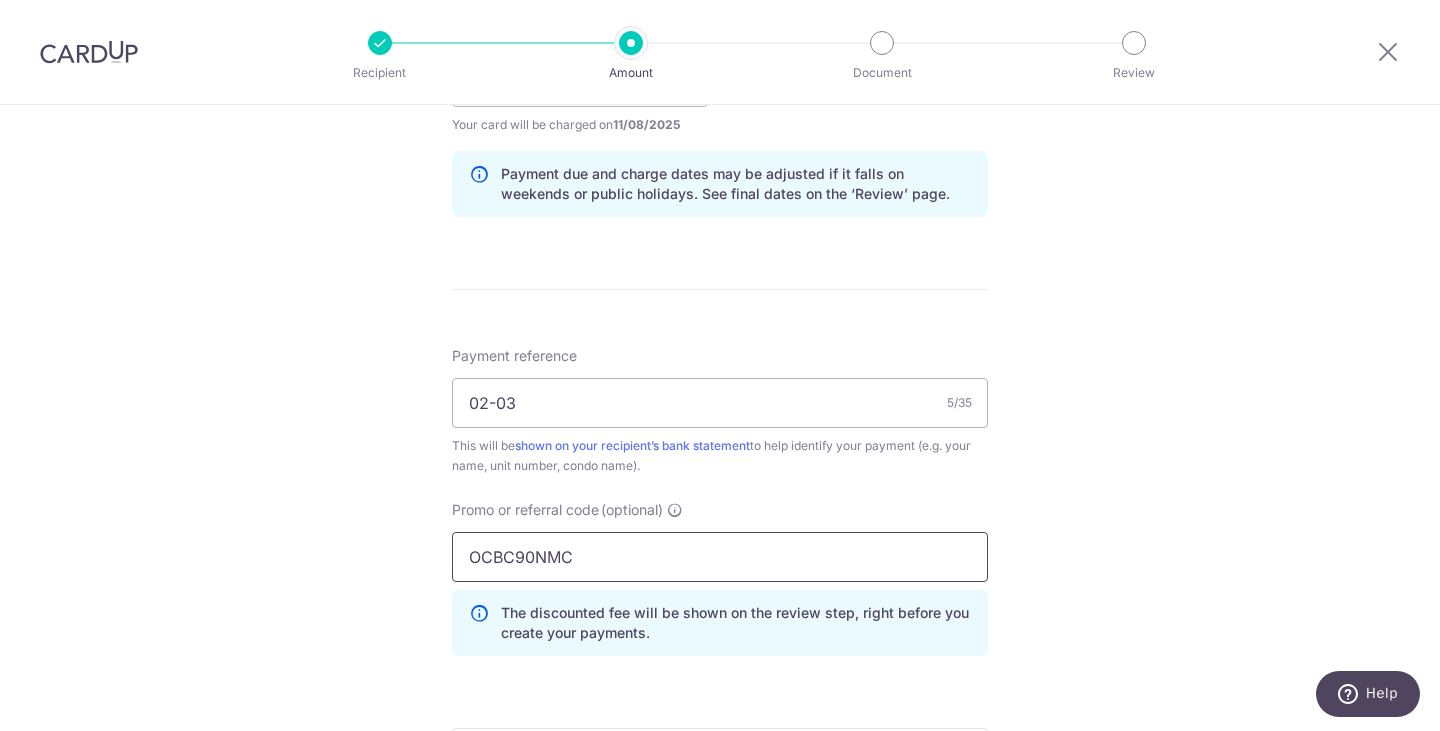 type on "OCBC90NMC" 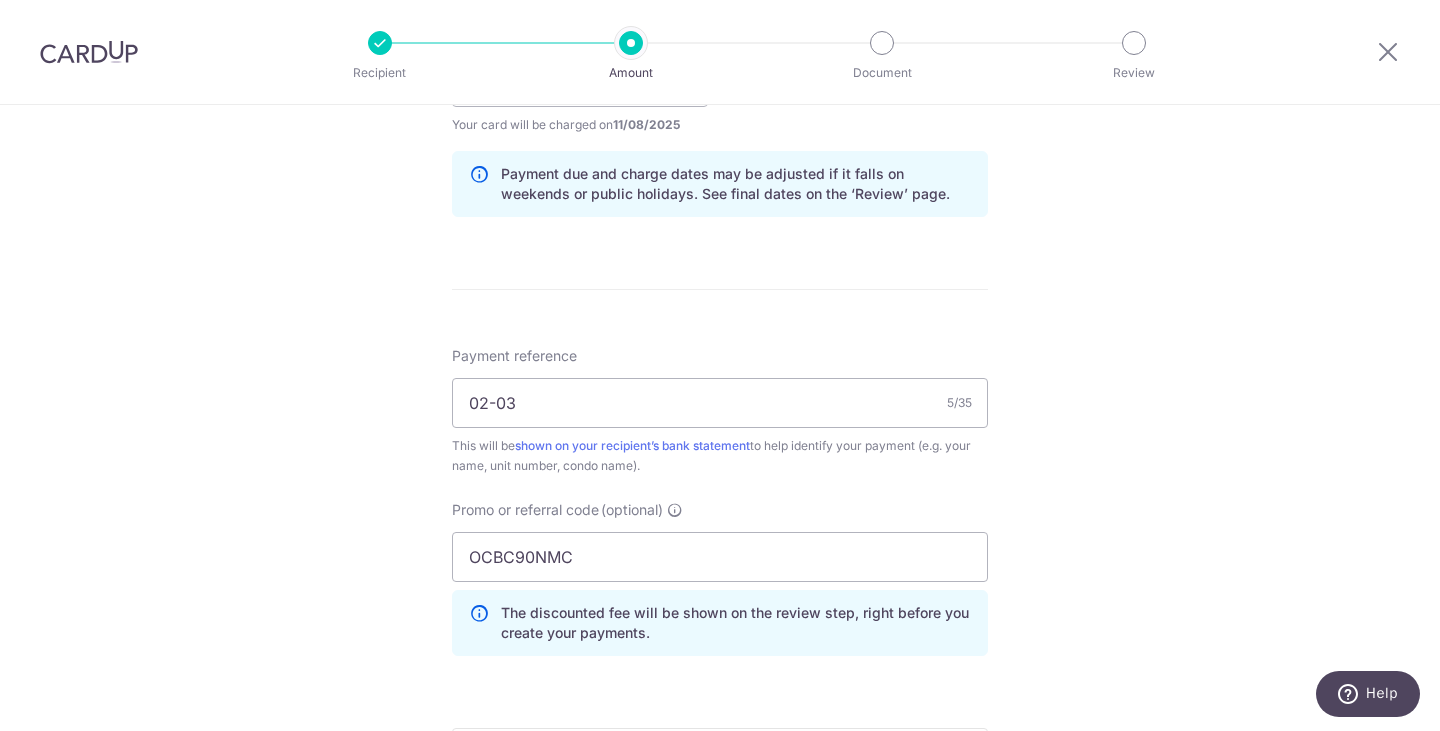 click on "Tell us more about your payment
Enter payment amount
SGD
1,476.00
1476.00
Select Card
**** 0316
Add credit card
Your Cards
**** 6192
**** 1006
**** 4228
**** 8276
**** 0316
**** 6234
Secure 256-bit SSL
Text" at bounding box center [720, 95] 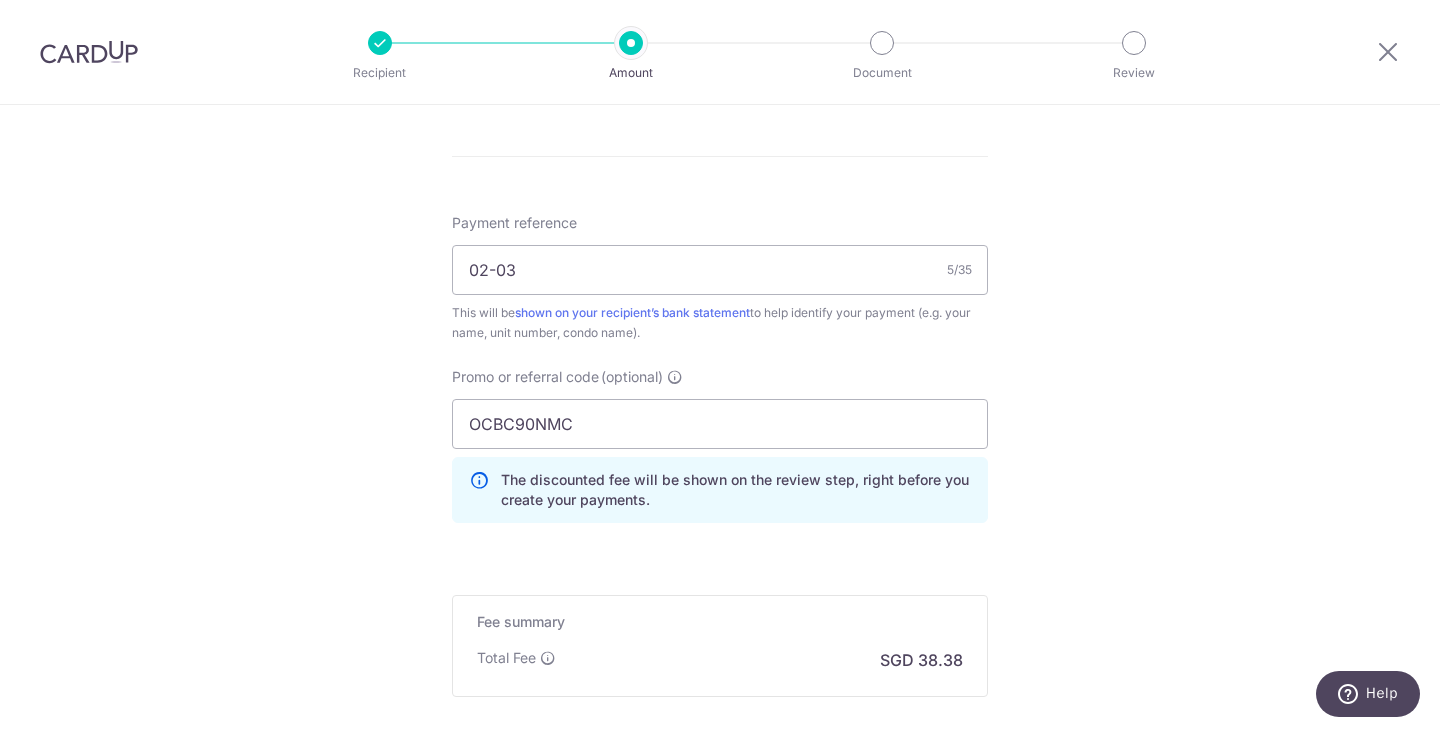 scroll, scrollTop: 1355, scrollLeft: 0, axis: vertical 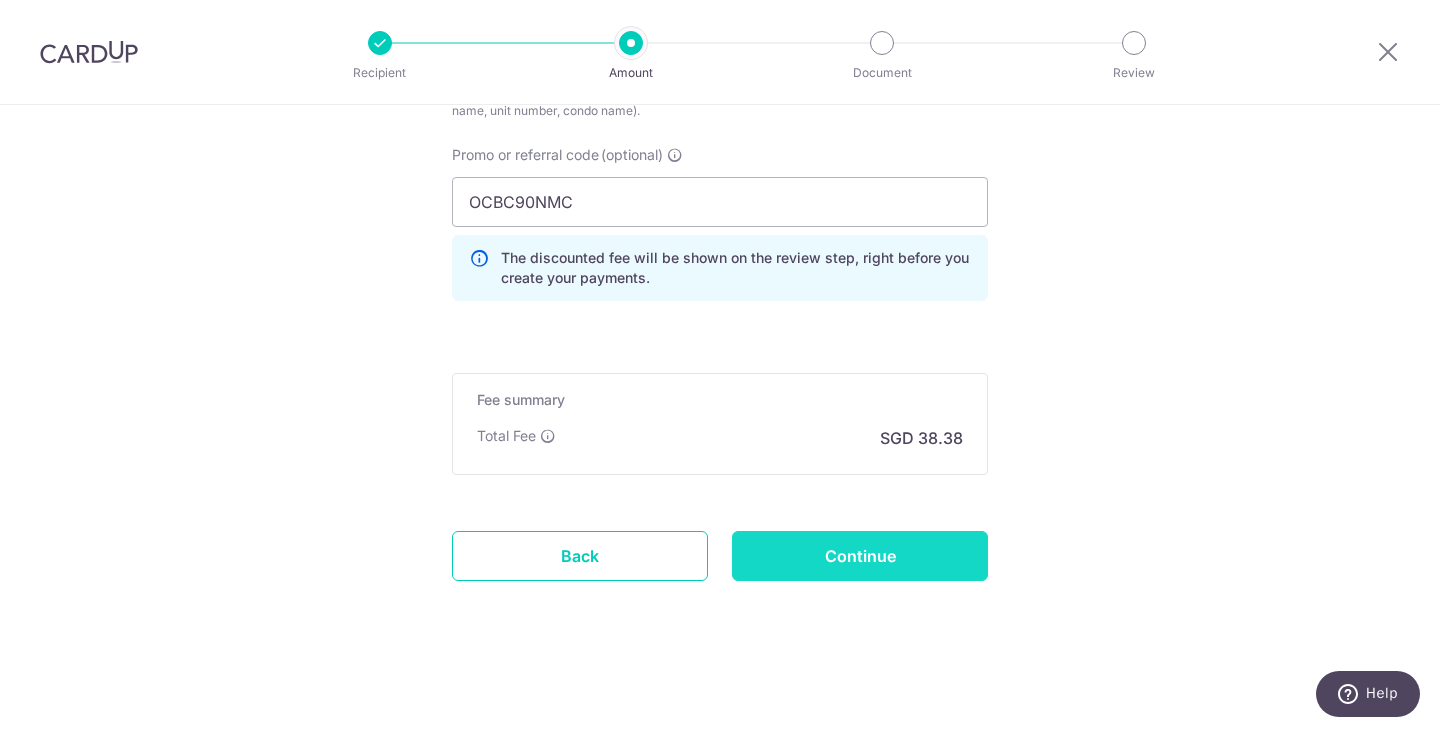 click on "Continue" at bounding box center [860, 556] 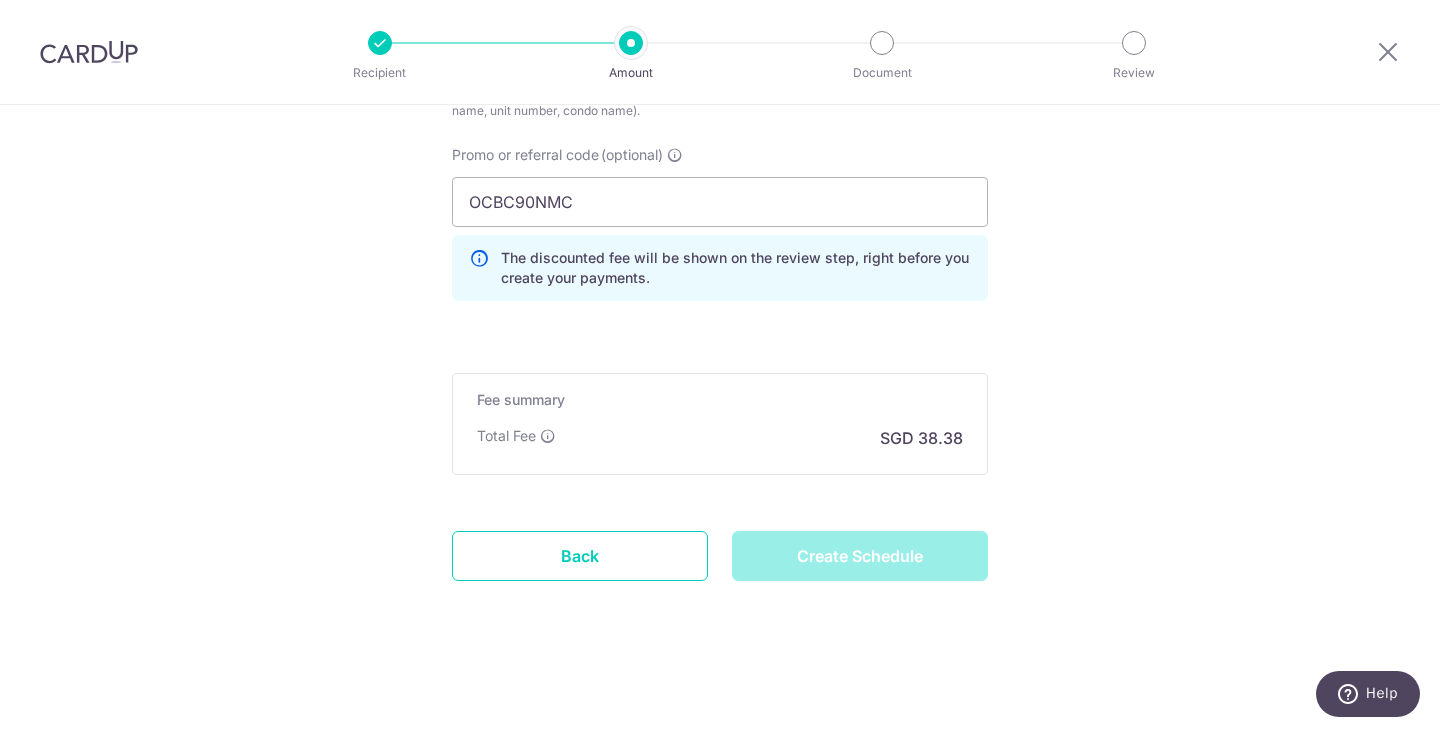 type on "Create Schedule" 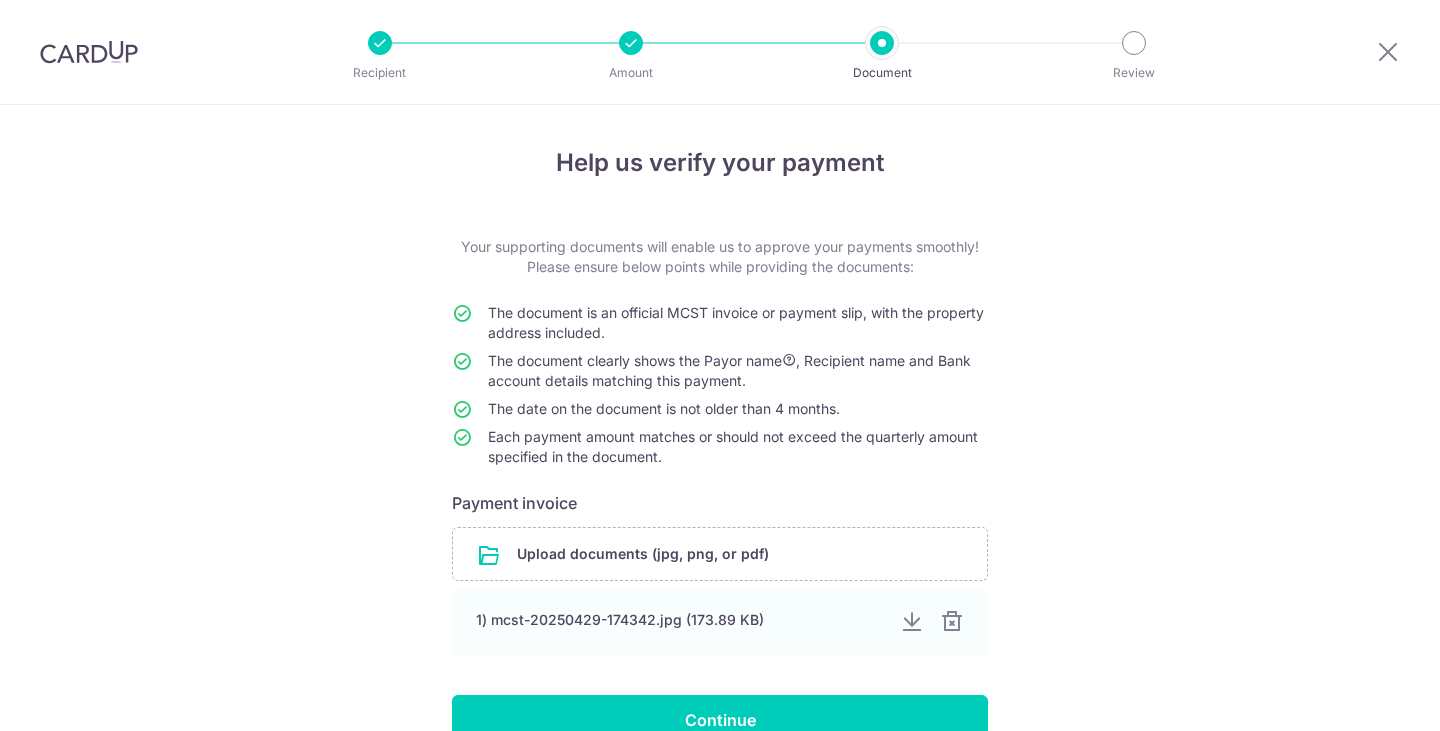 scroll, scrollTop: 0, scrollLeft: 0, axis: both 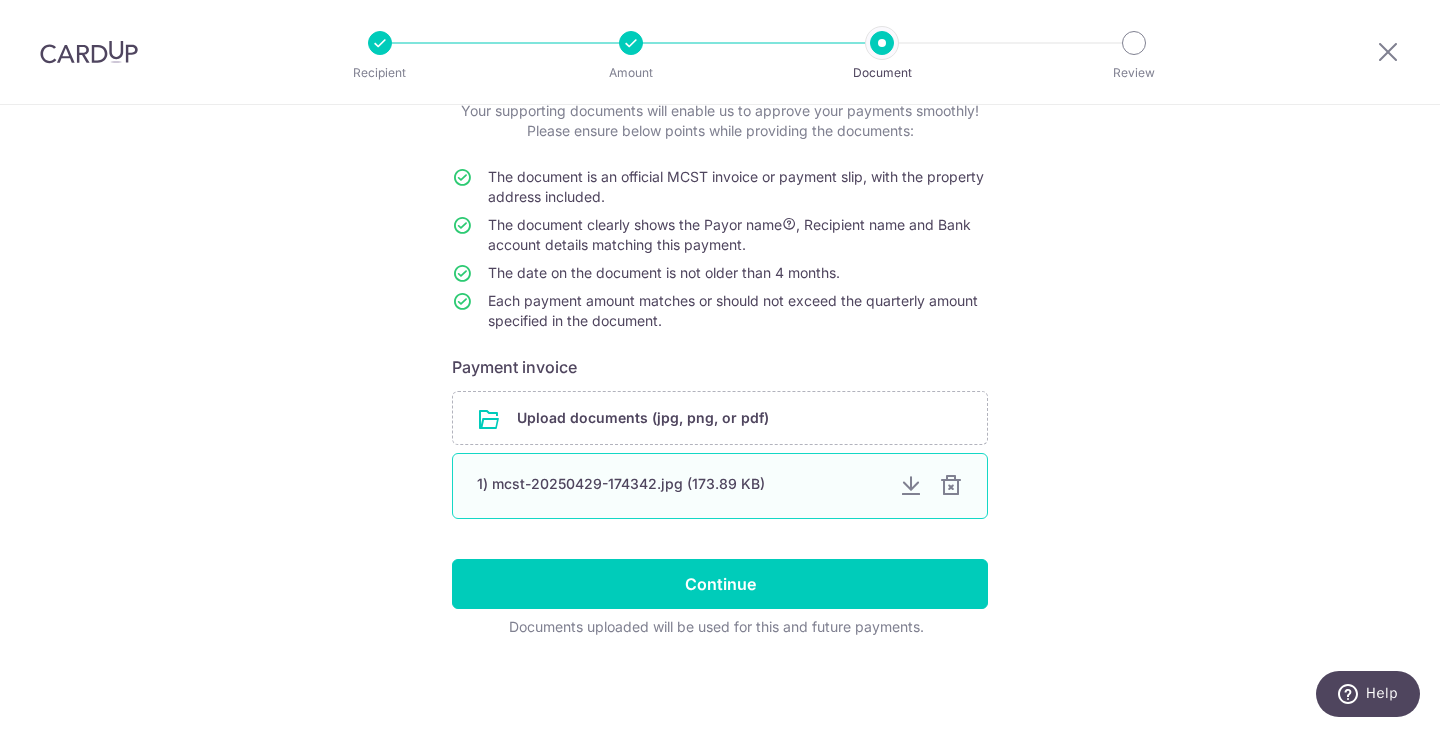 click at bounding box center (951, 486) 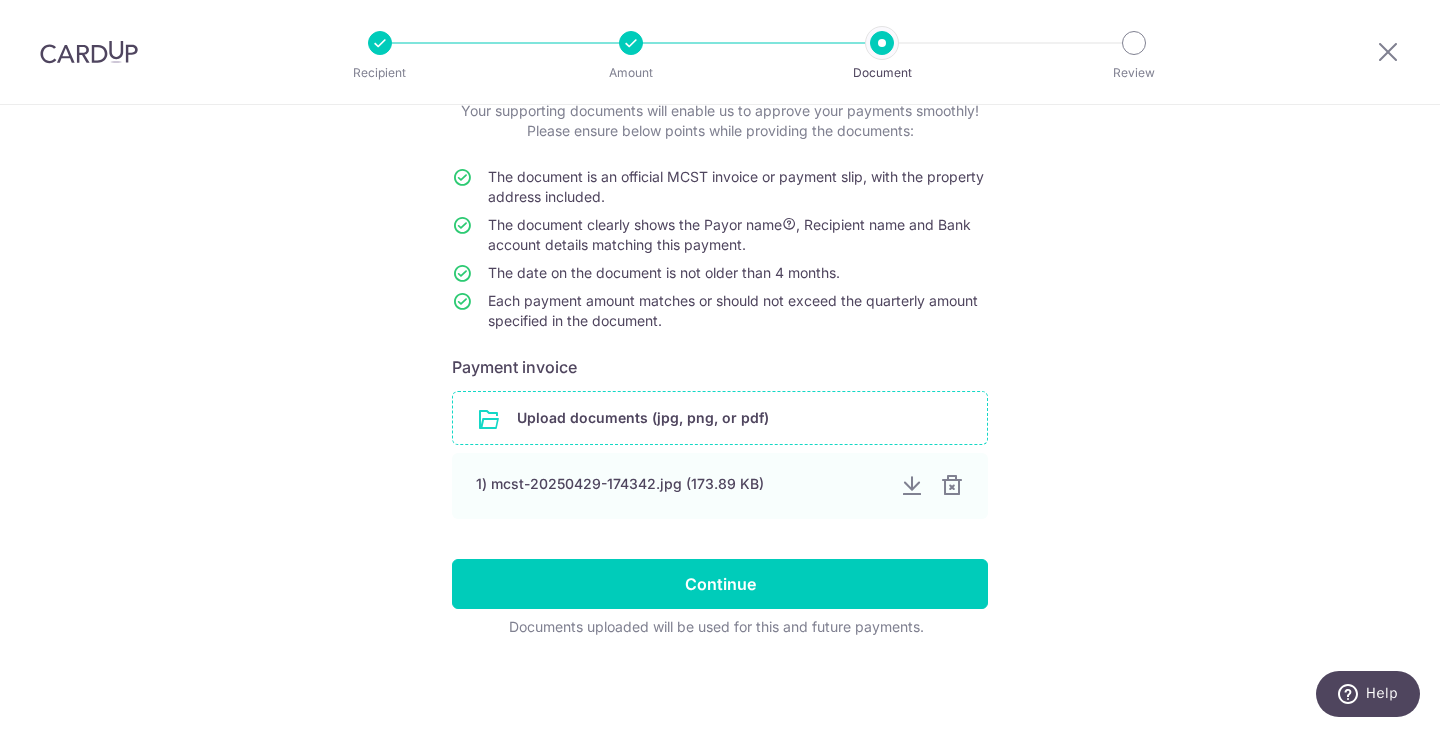 scroll, scrollTop: 54, scrollLeft: 0, axis: vertical 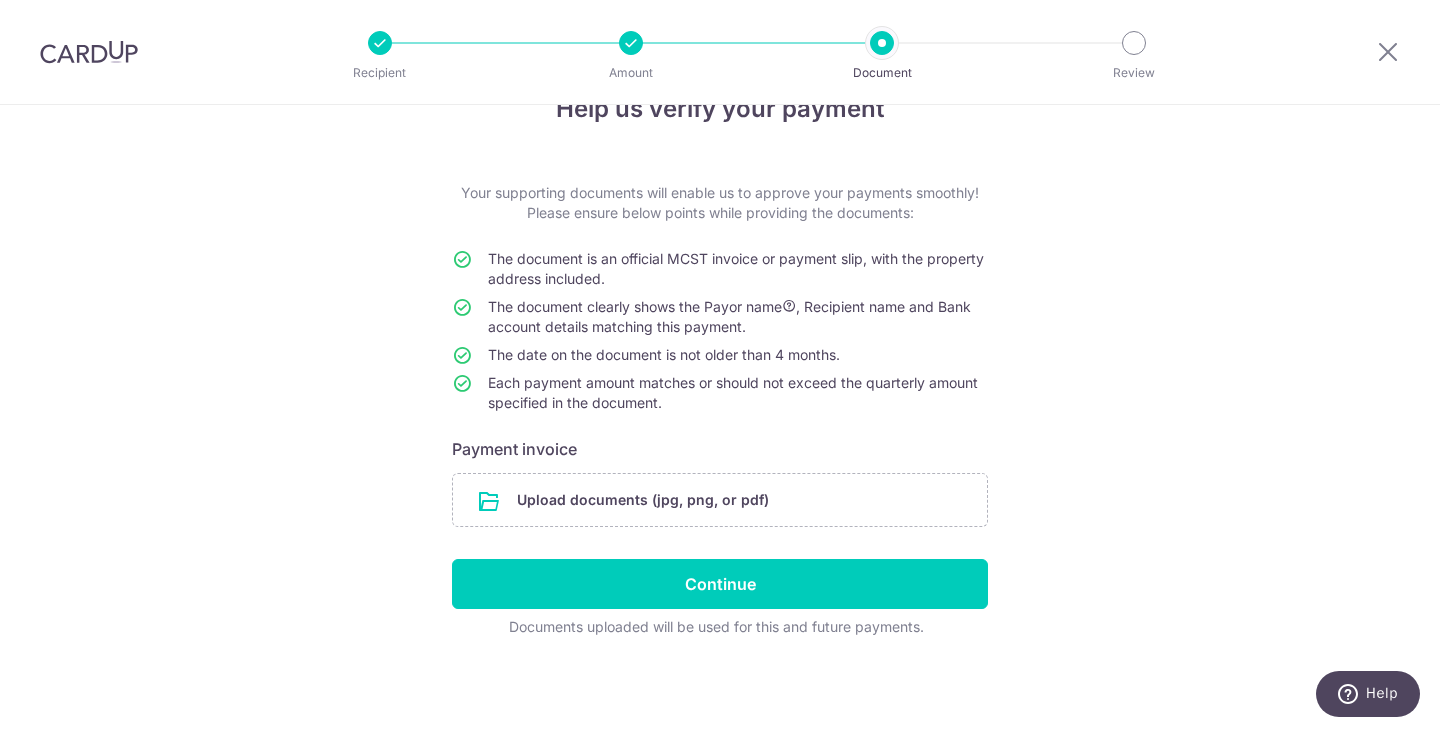click on "Help us verify your payment
Your supporting documents will enable us to approve your payments smoothly!  Please ensure below points while providing the documents:
The document is an official MCST invoice or payment slip, with the property address included.
The document clearly shows the Payor name  , Recipient name and Bank account details matching this payment.
The date on the document is not older than 4 months.
Each payment amount matches or should not exceed the quarterly amount specified in the document.
Payment invoice
Upload documents (jpg, png, or pdf)
Continue
Documents uploaded will be used for this and future payments." at bounding box center [720, 391] 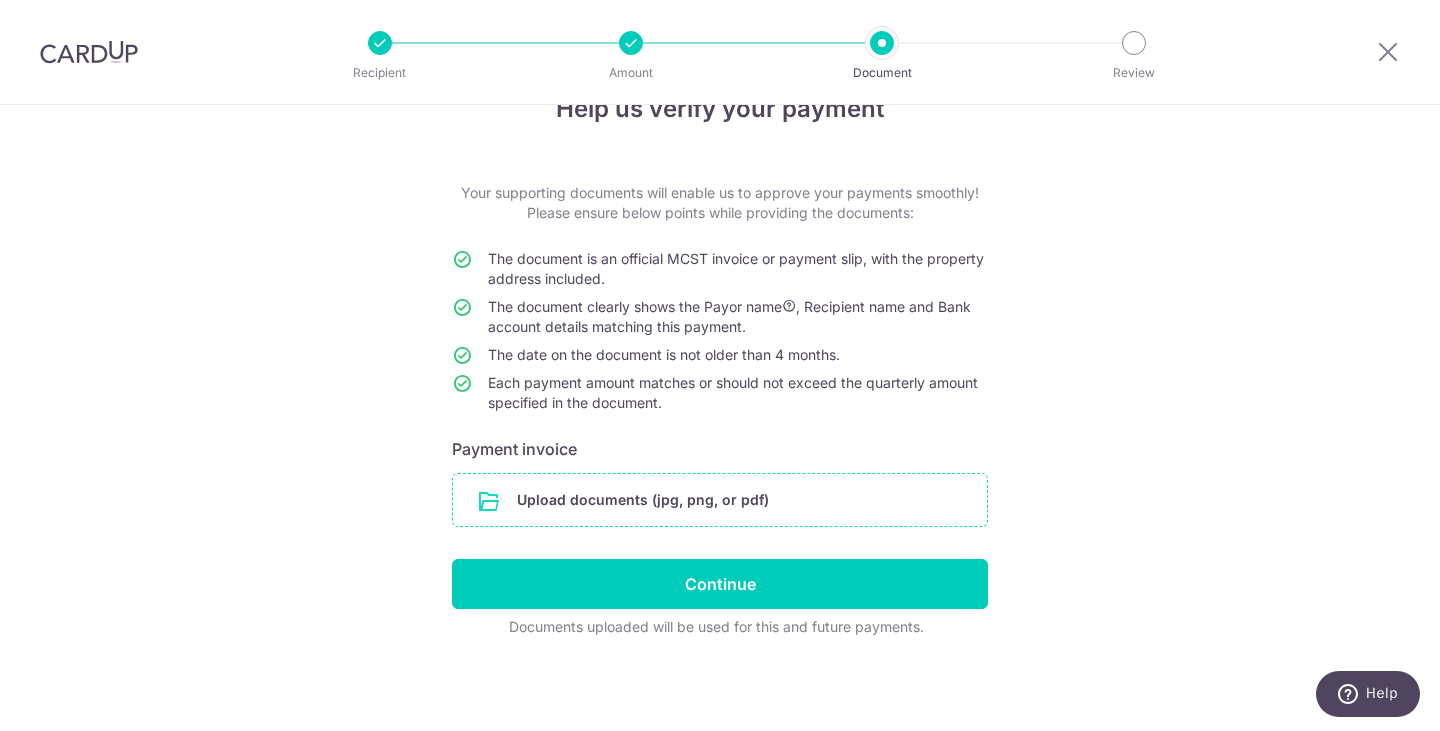 click at bounding box center [720, 500] 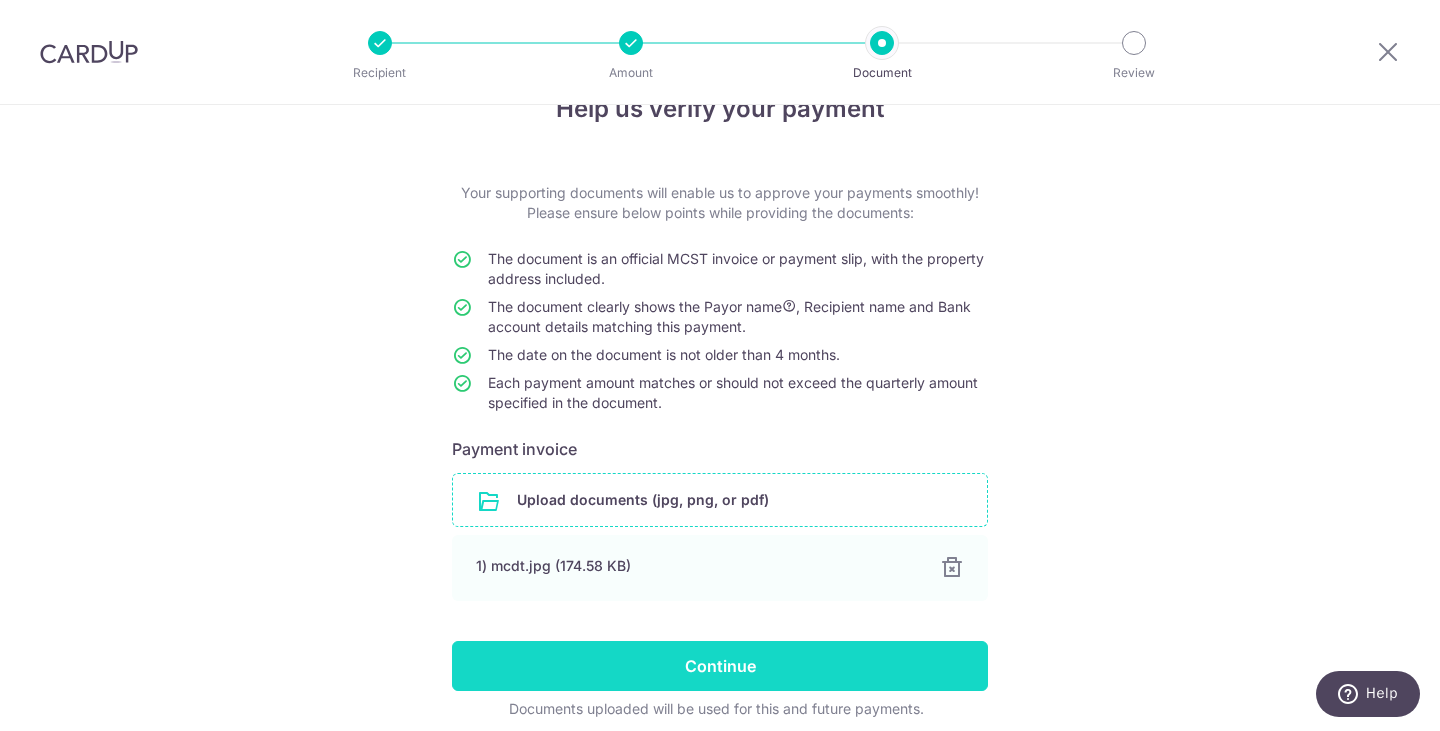 click on "Continue" at bounding box center [720, 666] 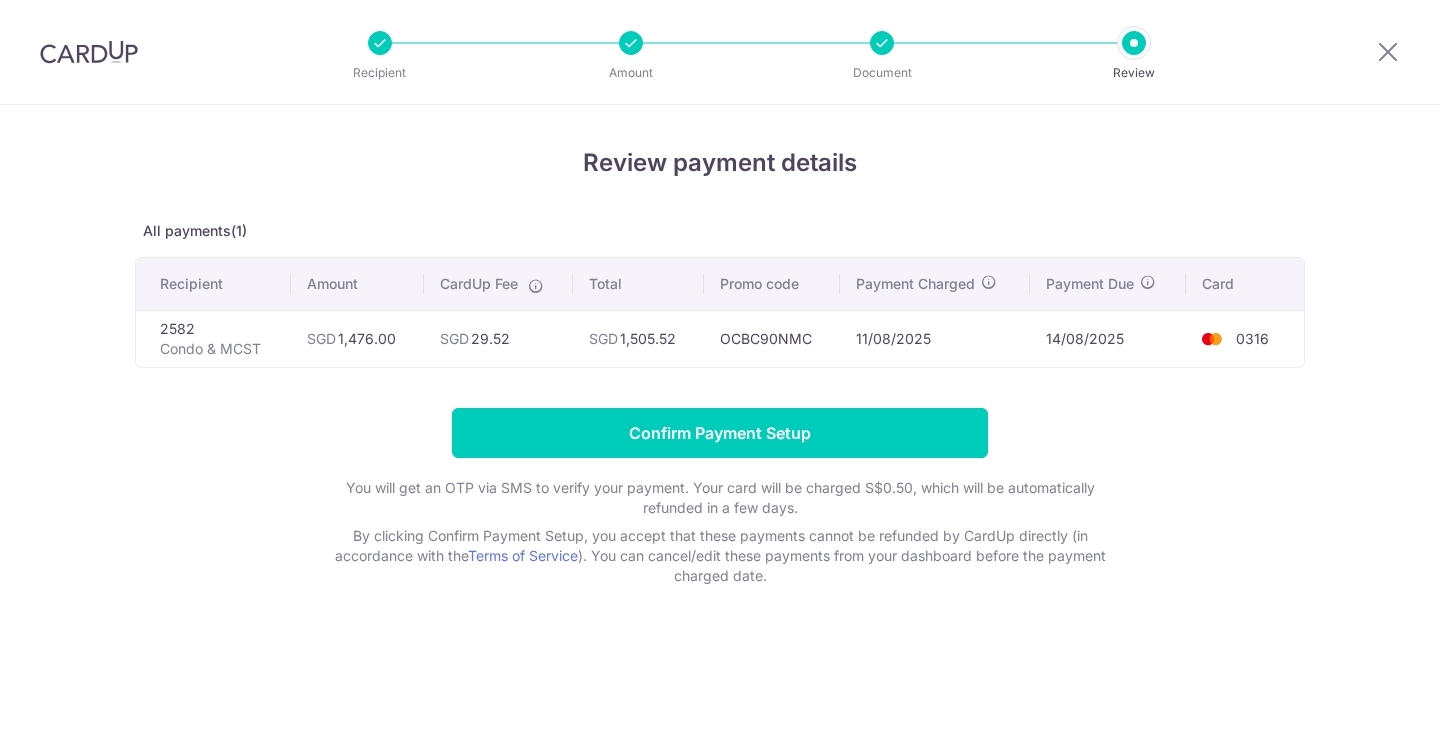 scroll, scrollTop: 0, scrollLeft: 0, axis: both 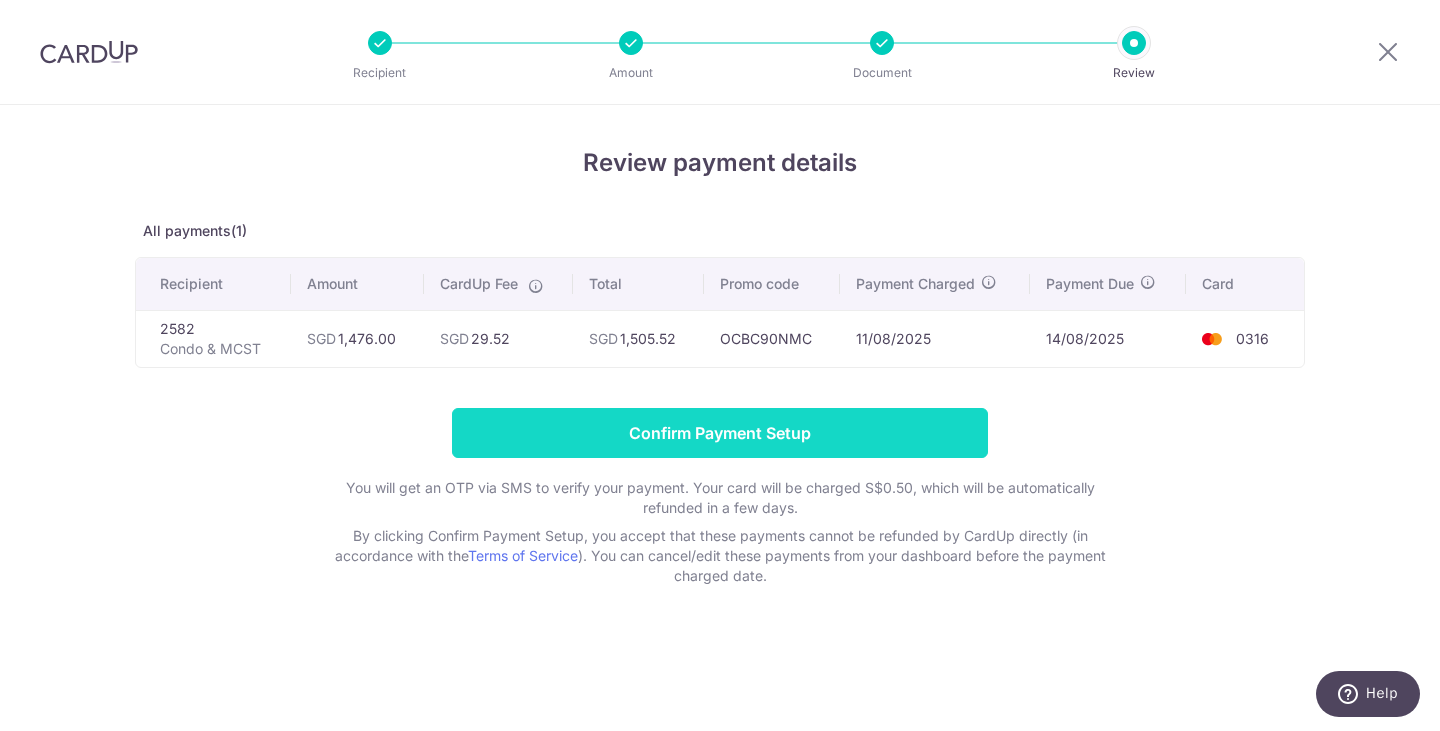 click on "Confirm Payment Setup" at bounding box center (720, 433) 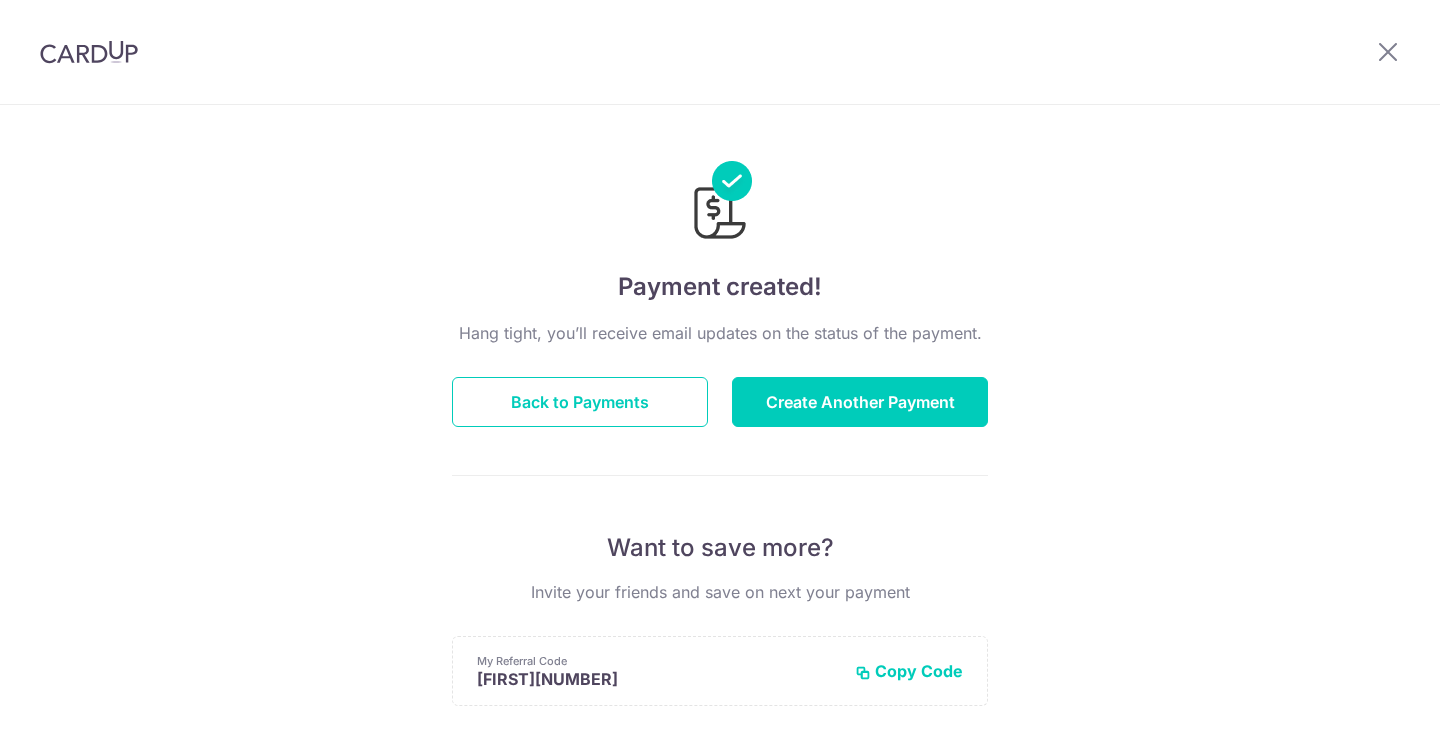 scroll, scrollTop: 0, scrollLeft: 0, axis: both 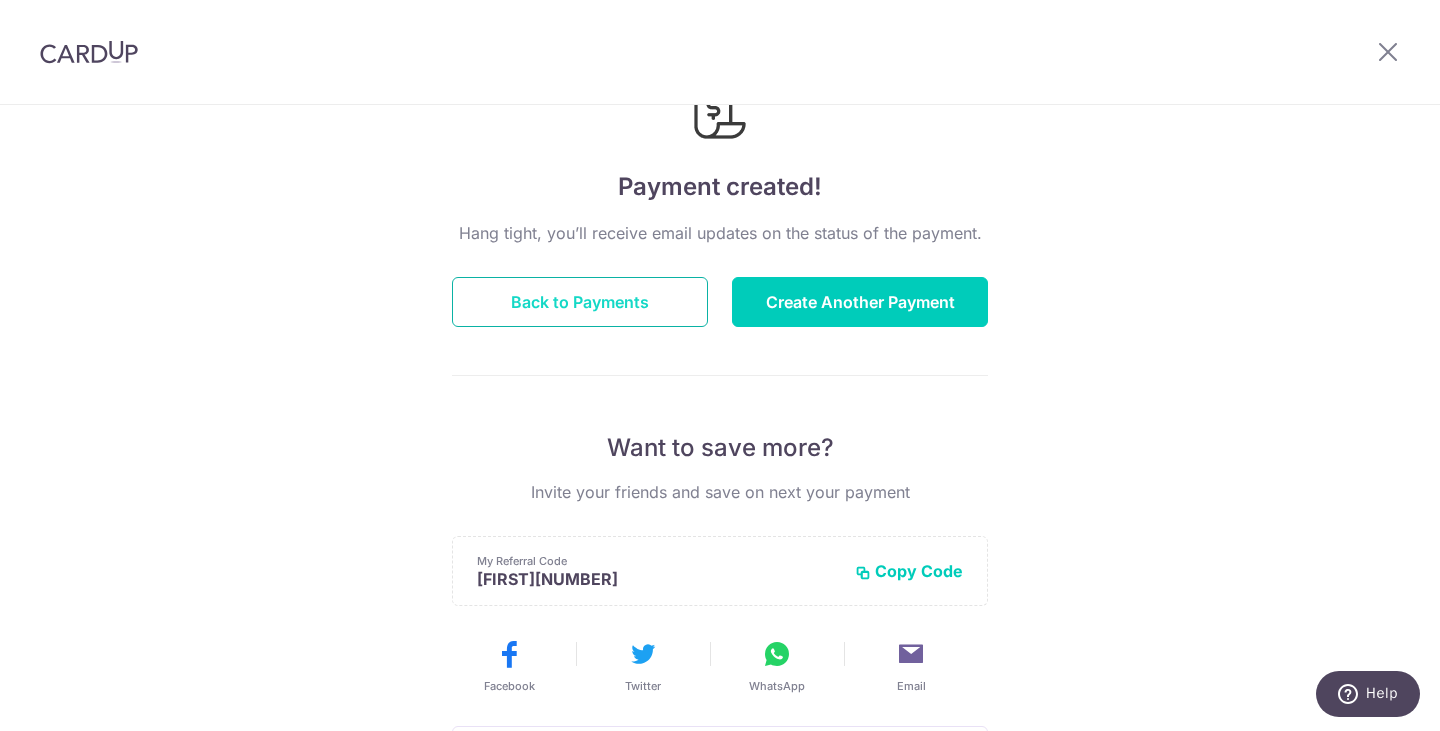 click on "Back to Payments" at bounding box center [580, 302] 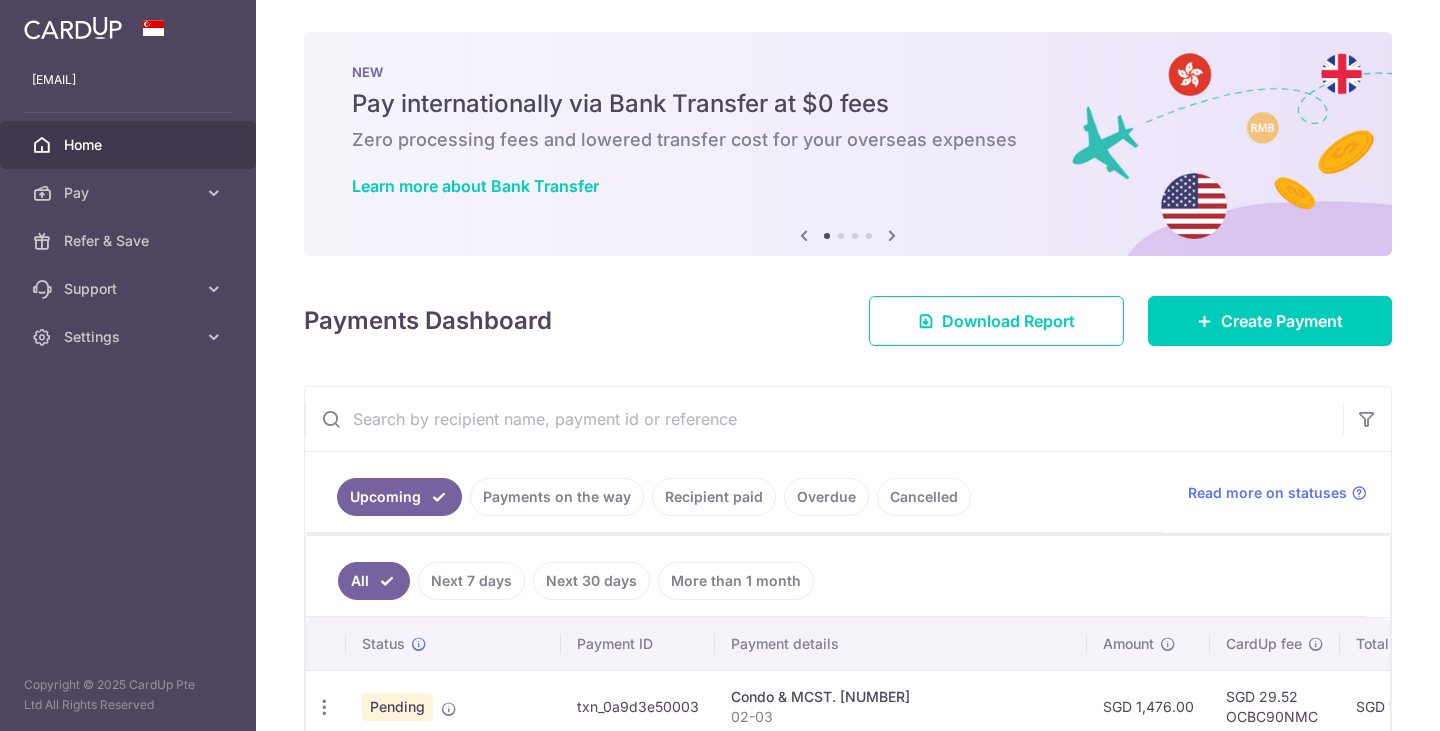 scroll, scrollTop: 0, scrollLeft: 0, axis: both 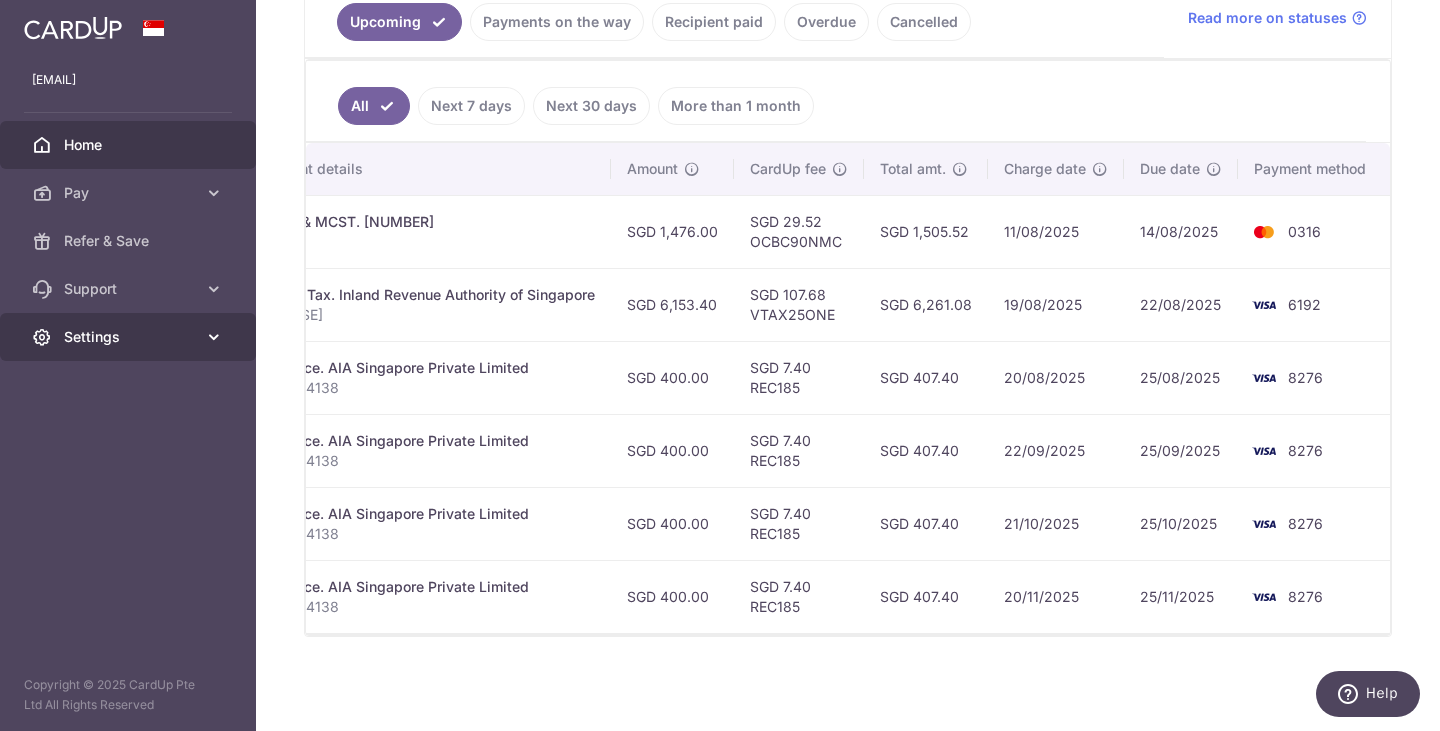 click at bounding box center (214, 337) 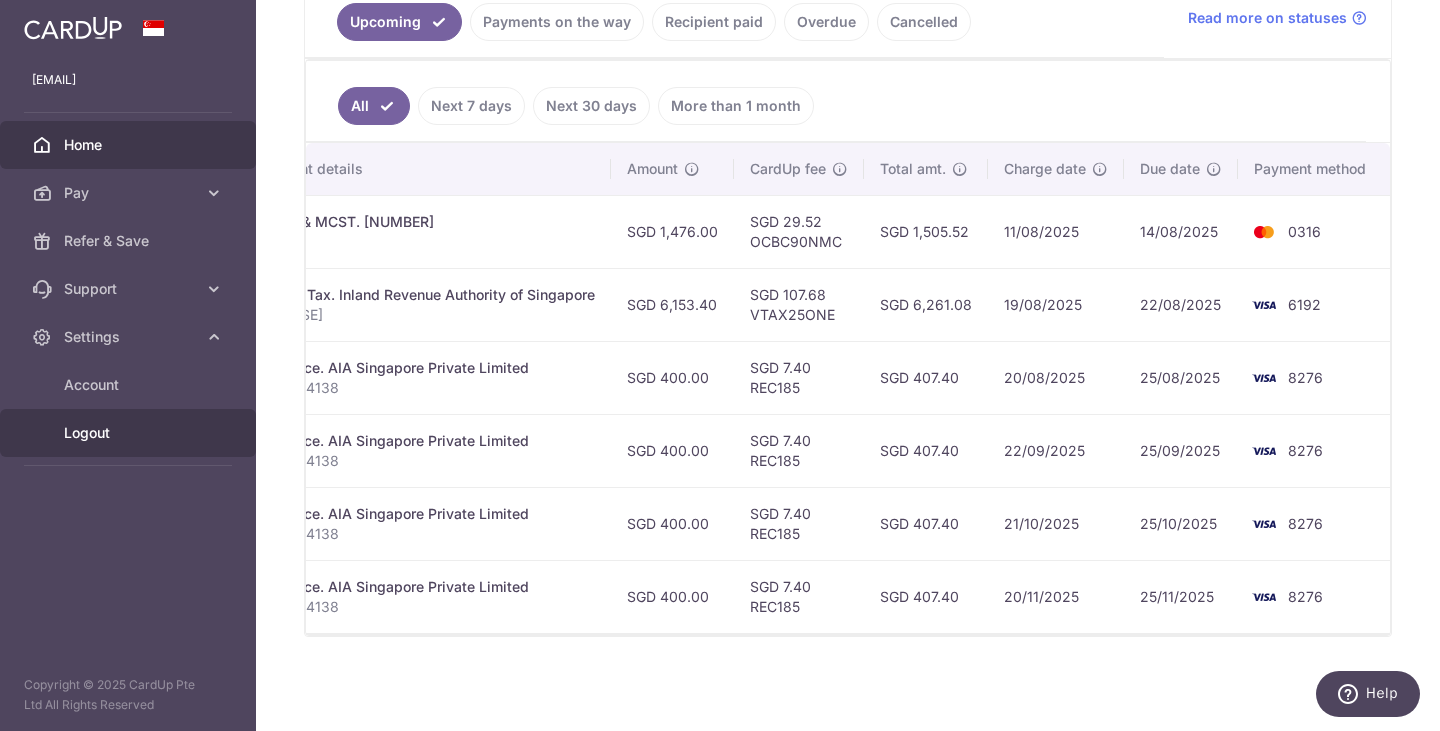 click on "Logout" at bounding box center (130, 433) 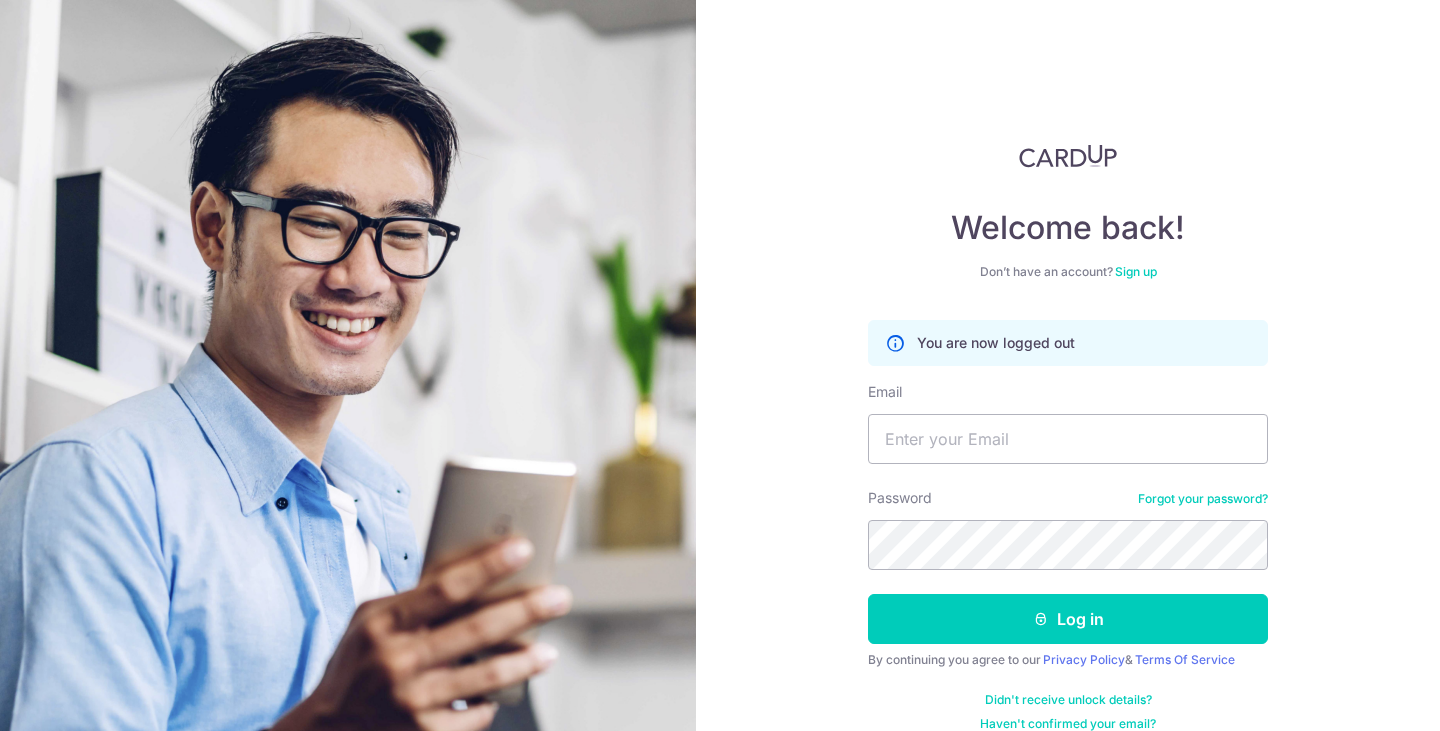 scroll, scrollTop: 0, scrollLeft: 0, axis: both 